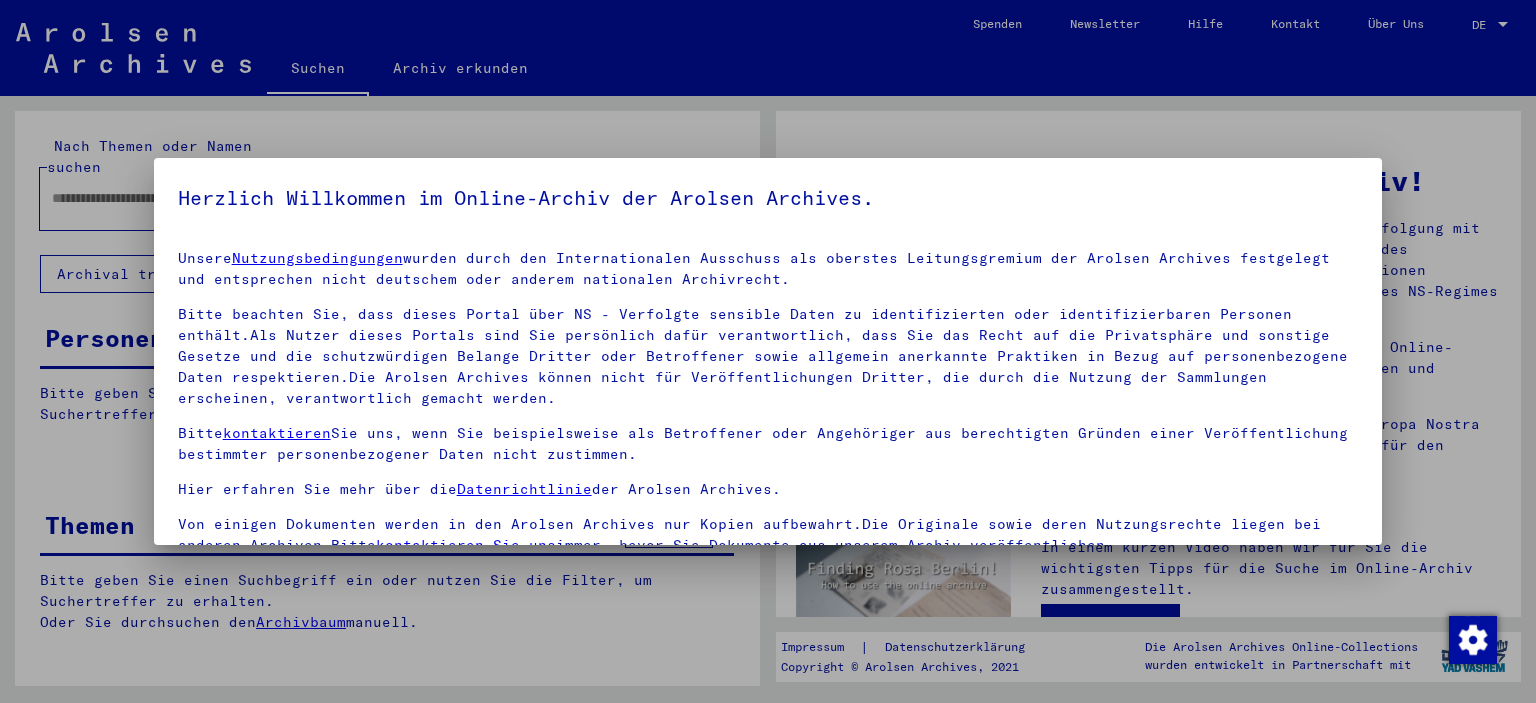 scroll, scrollTop: 0, scrollLeft: 0, axis: both 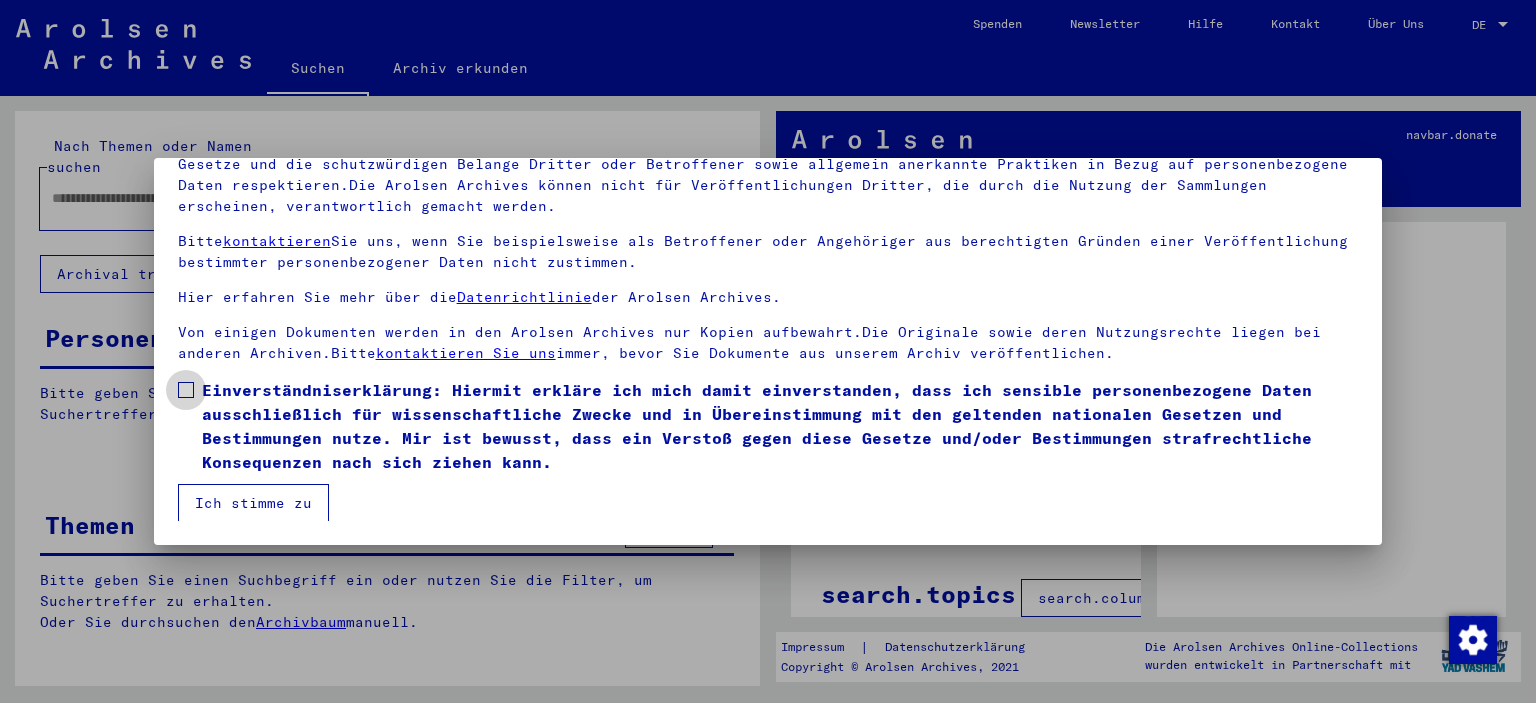 click at bounding box center (186, 390) 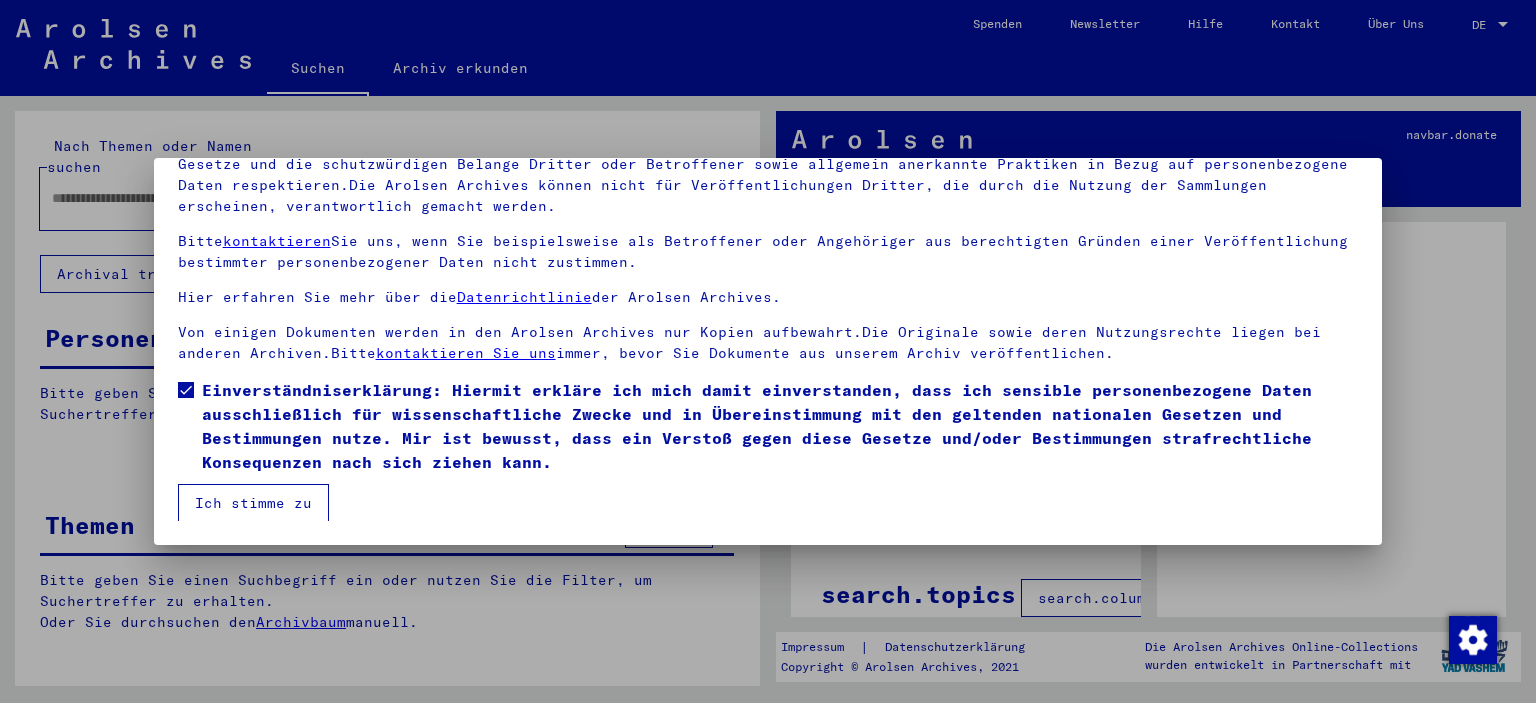 click on "Ich stimme zu" at bounding box center [253, 503] 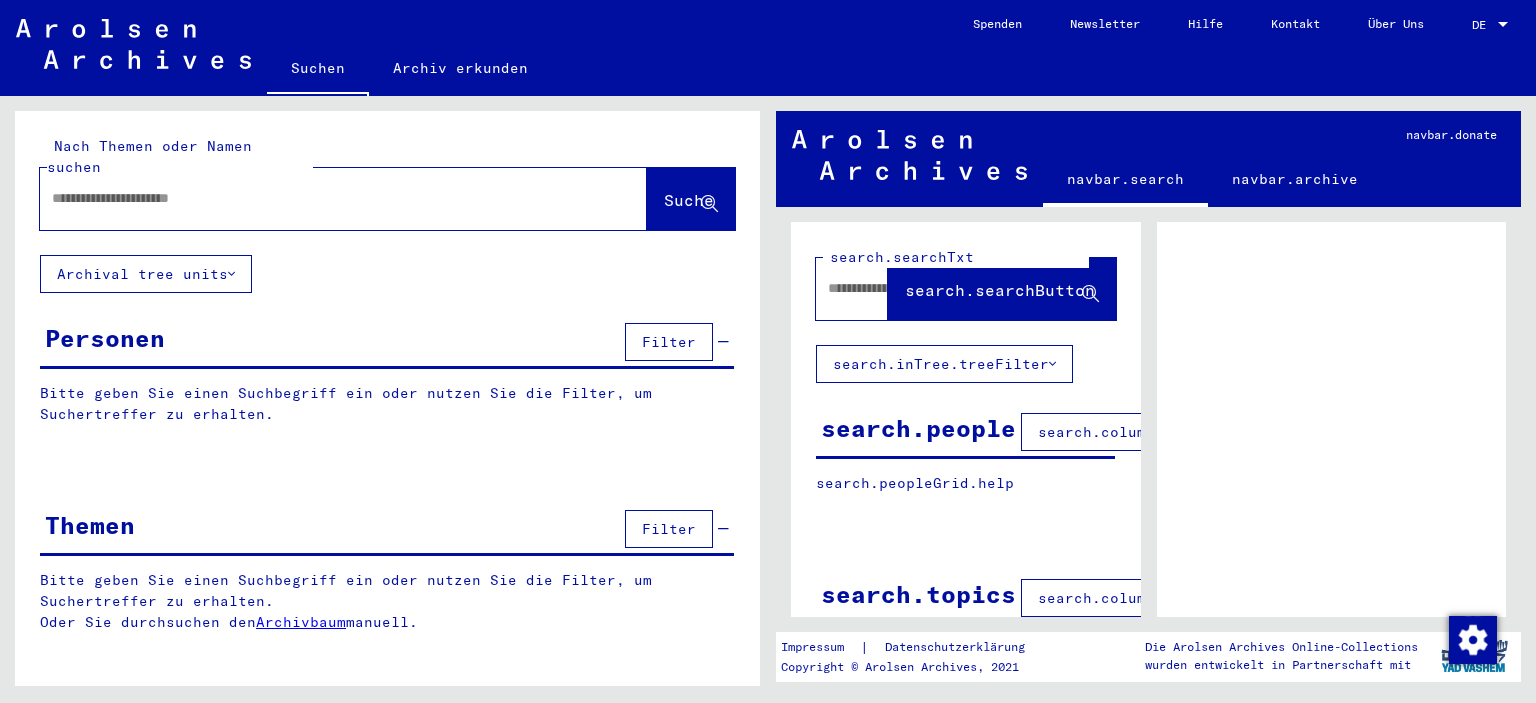 click 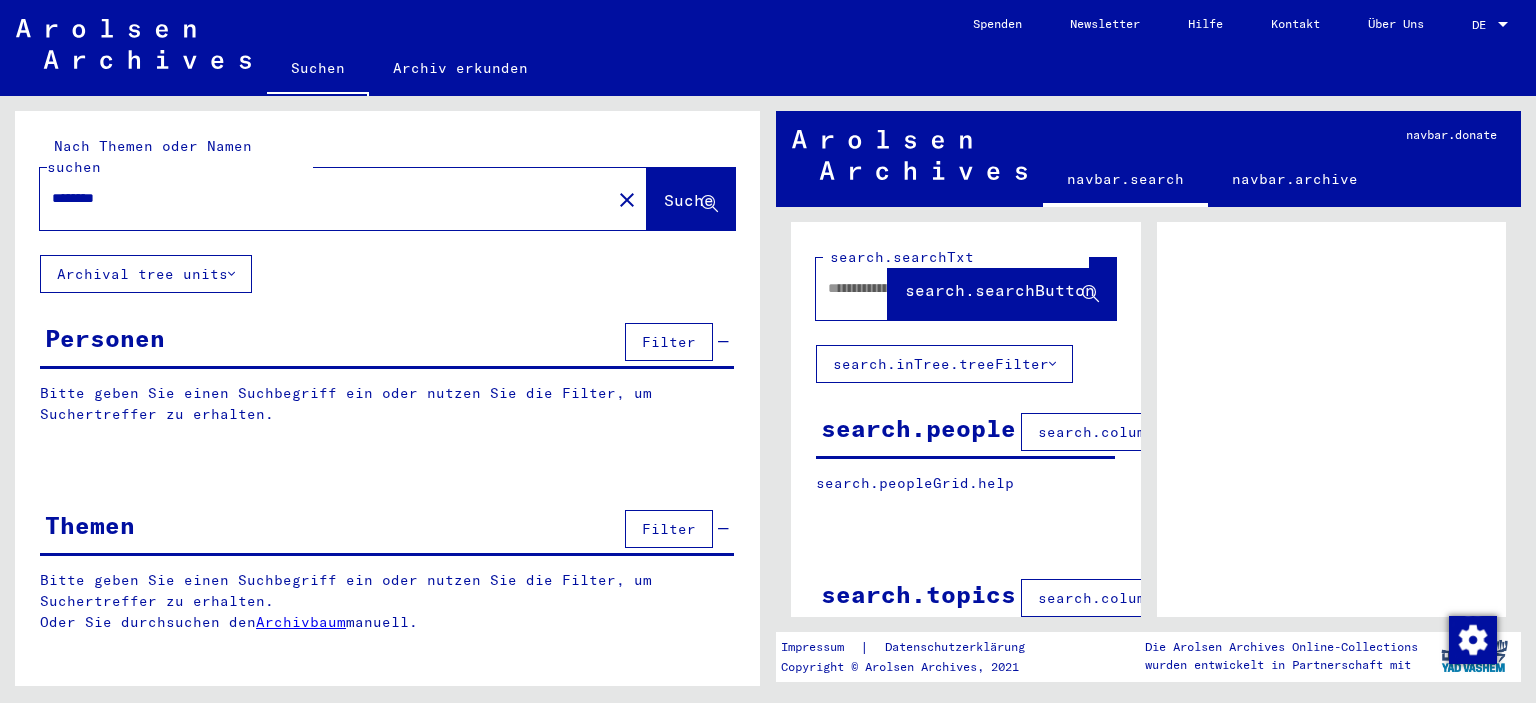 type on "********" 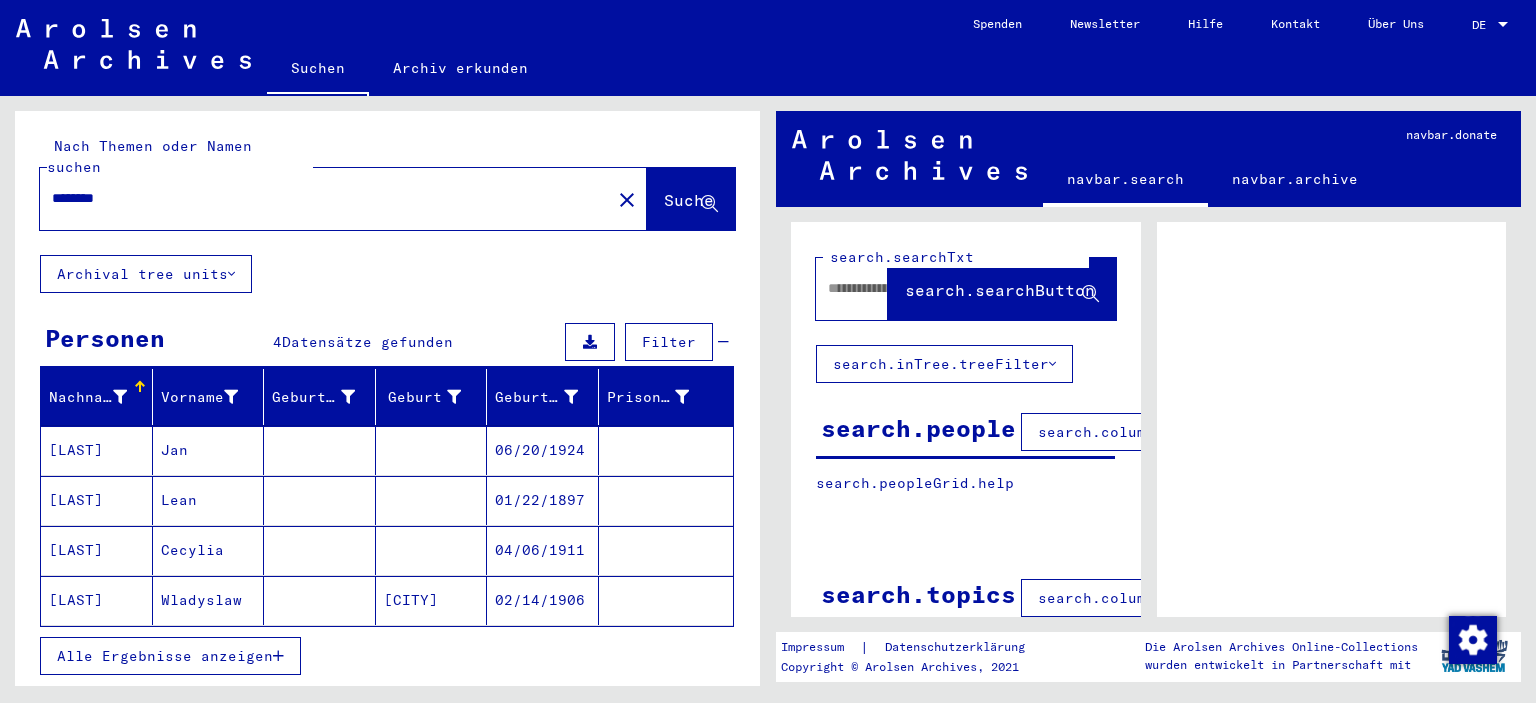 click on "[LAST]" at bounding box center [97, 500] 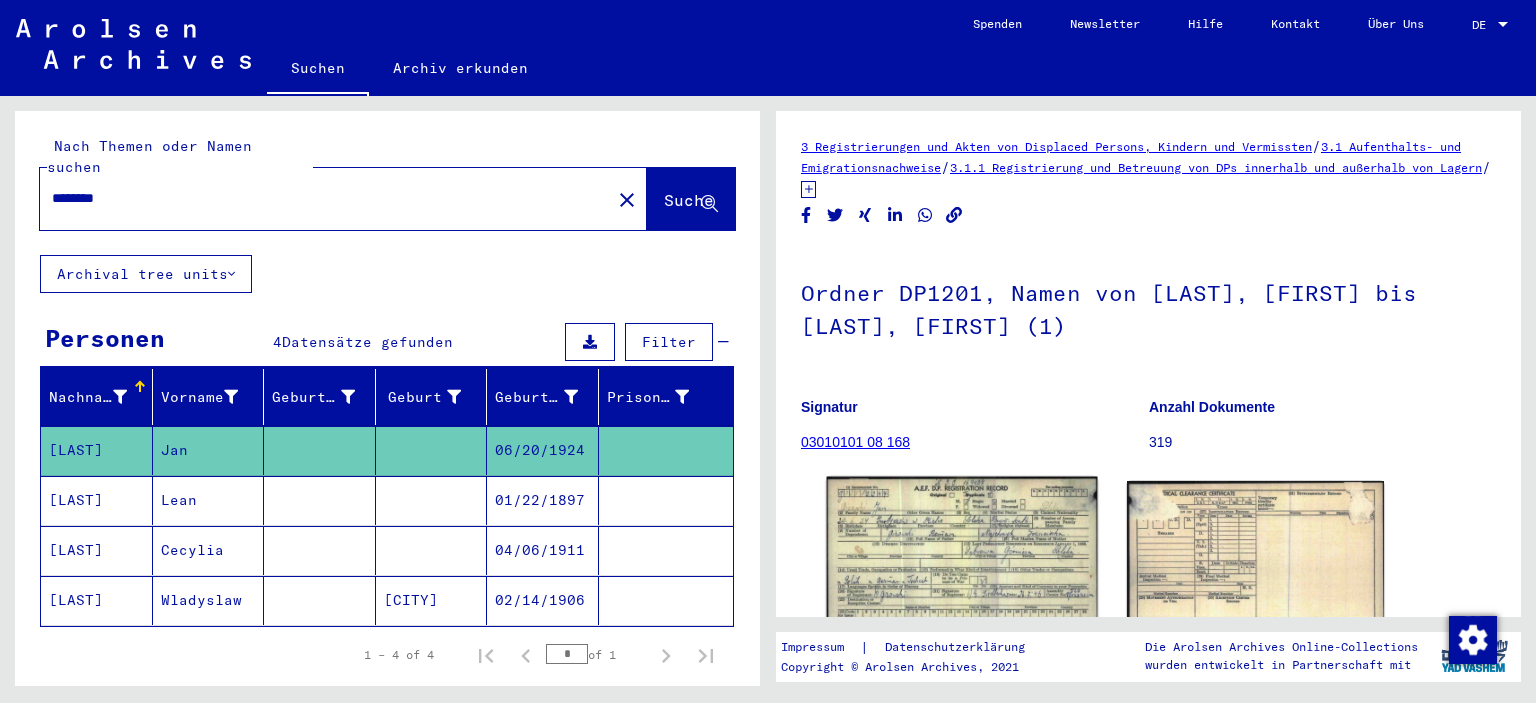 click 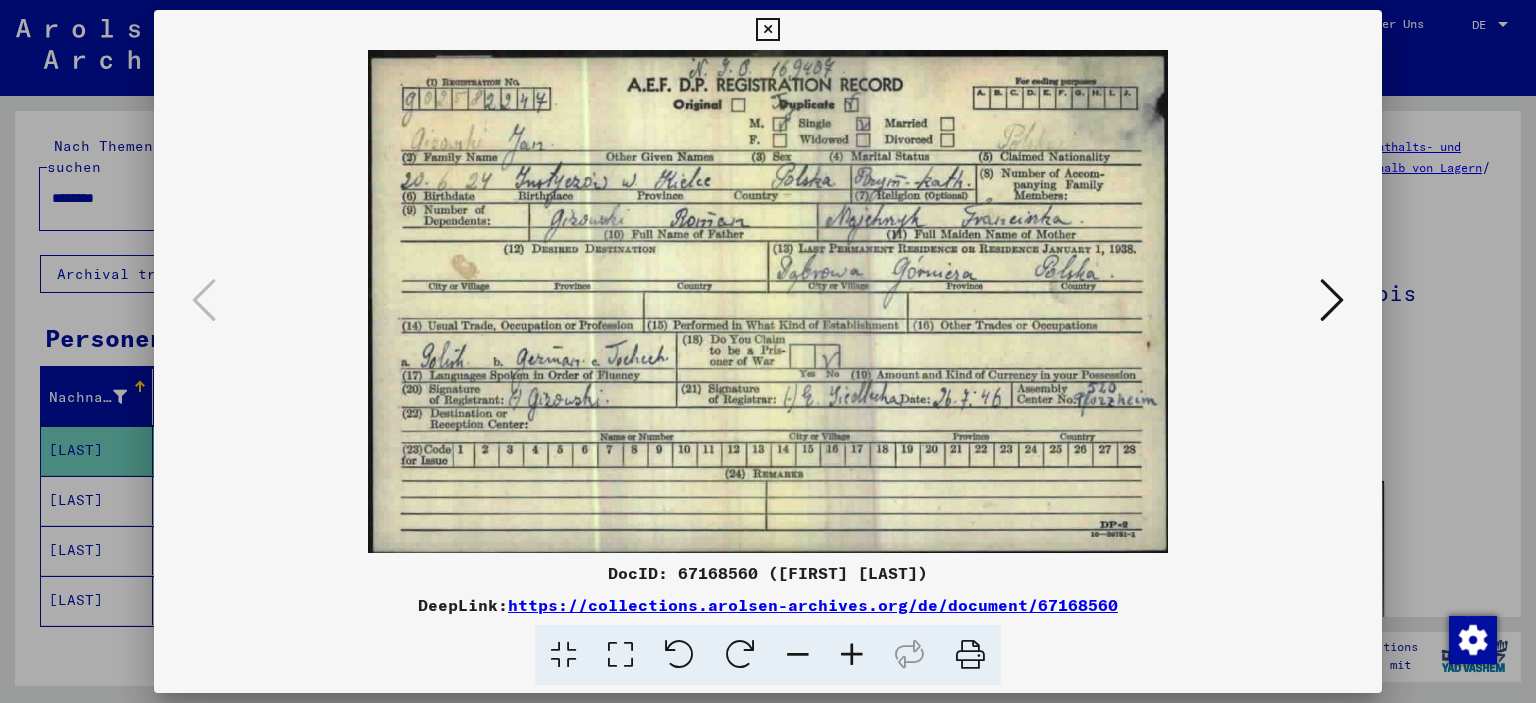 scroll, scrollTop: 0, scrollLeft: 0, axis: both 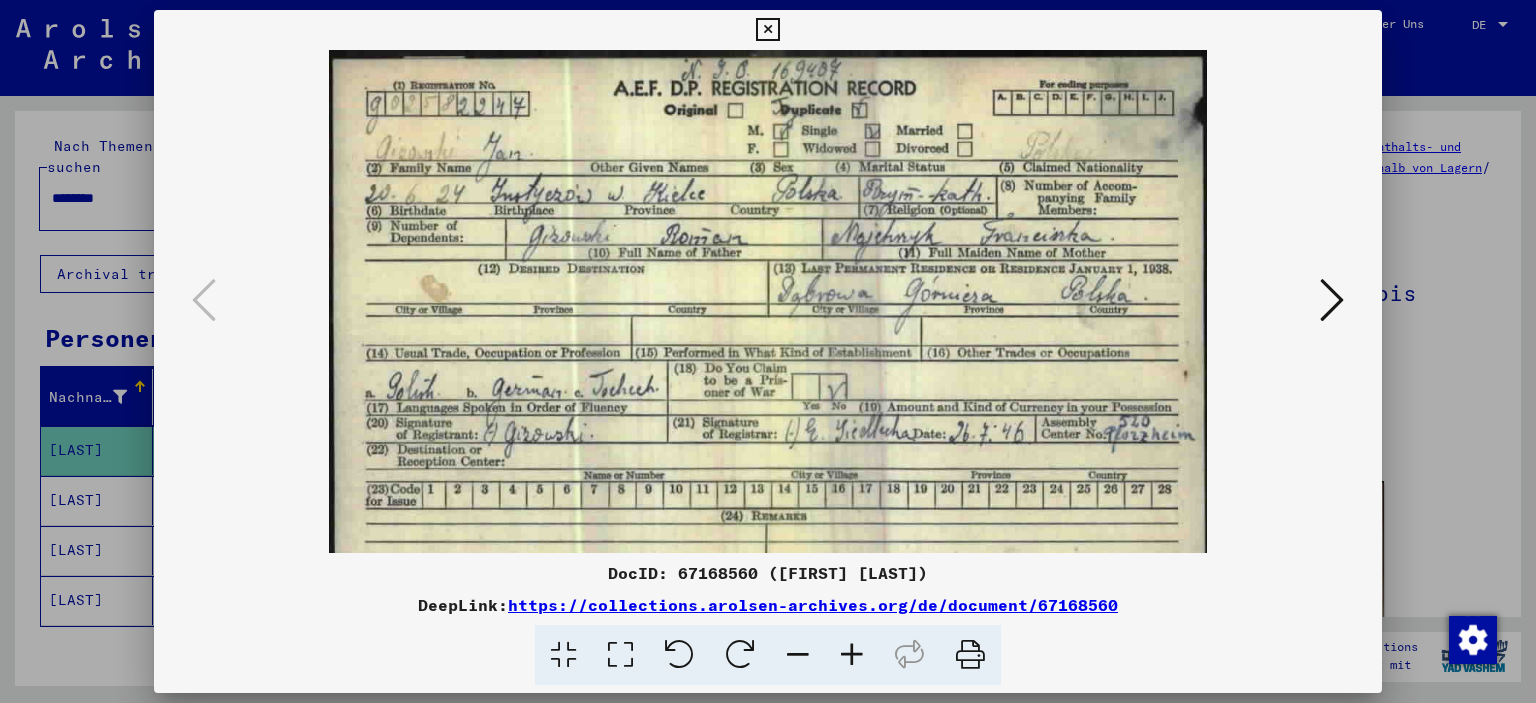 click at bounding box center [852, 655] 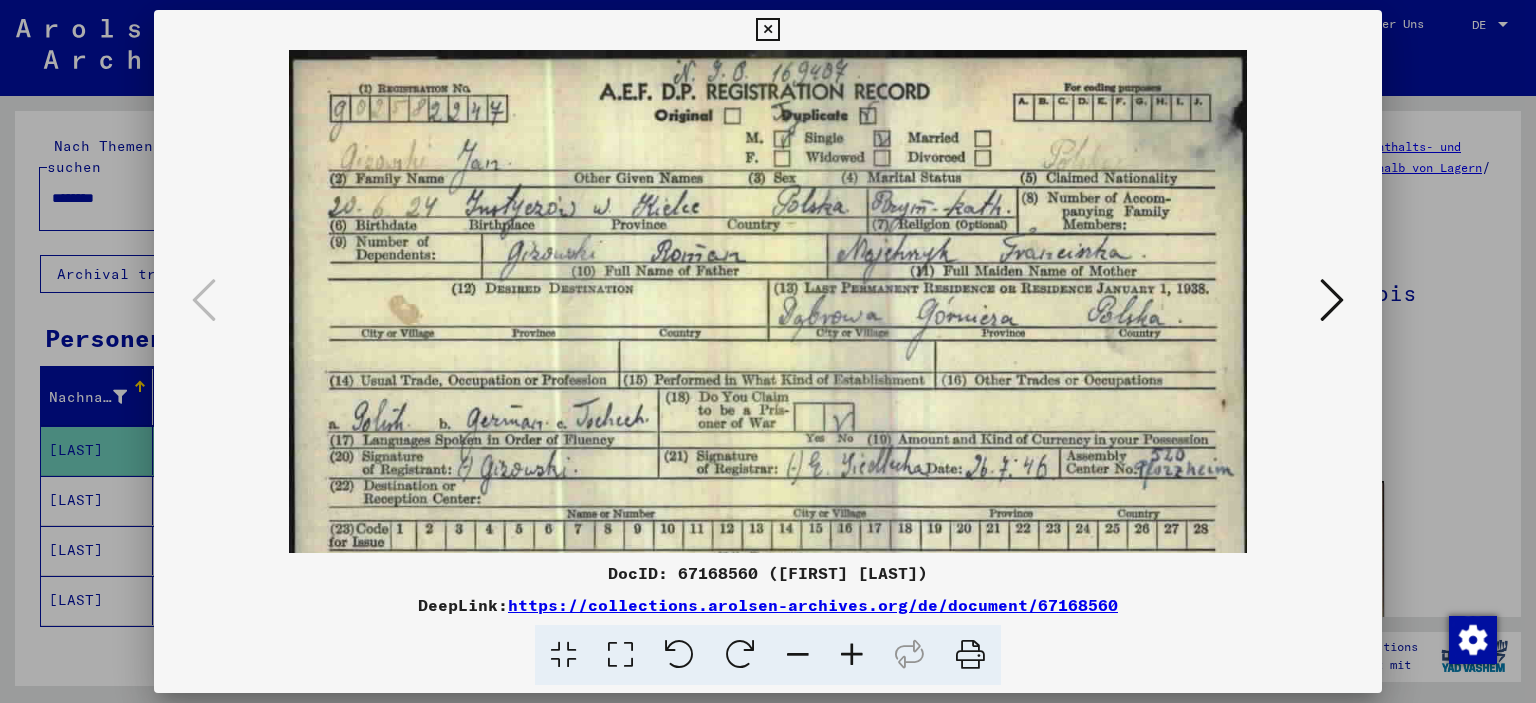 click at bounding box center [852, 655] 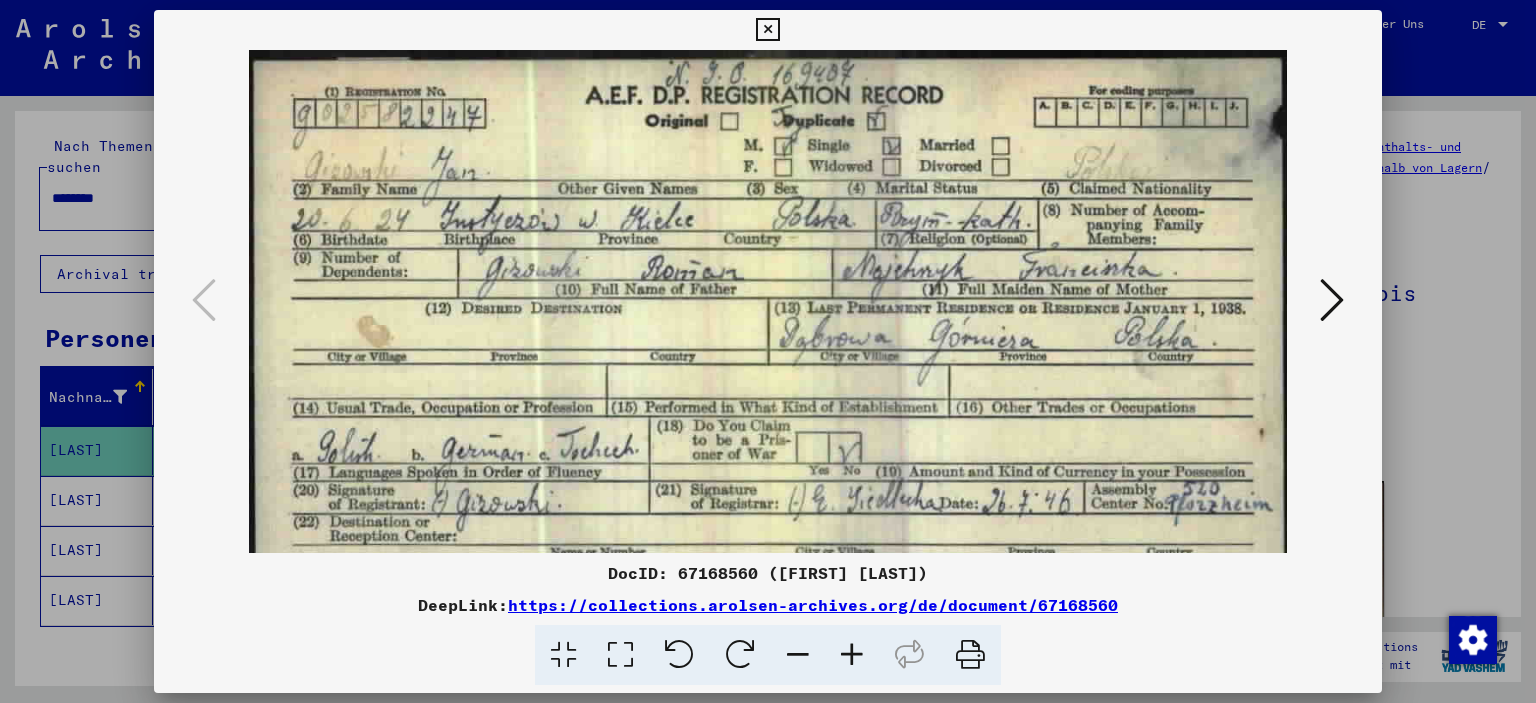click at bounding box center (852, 655) 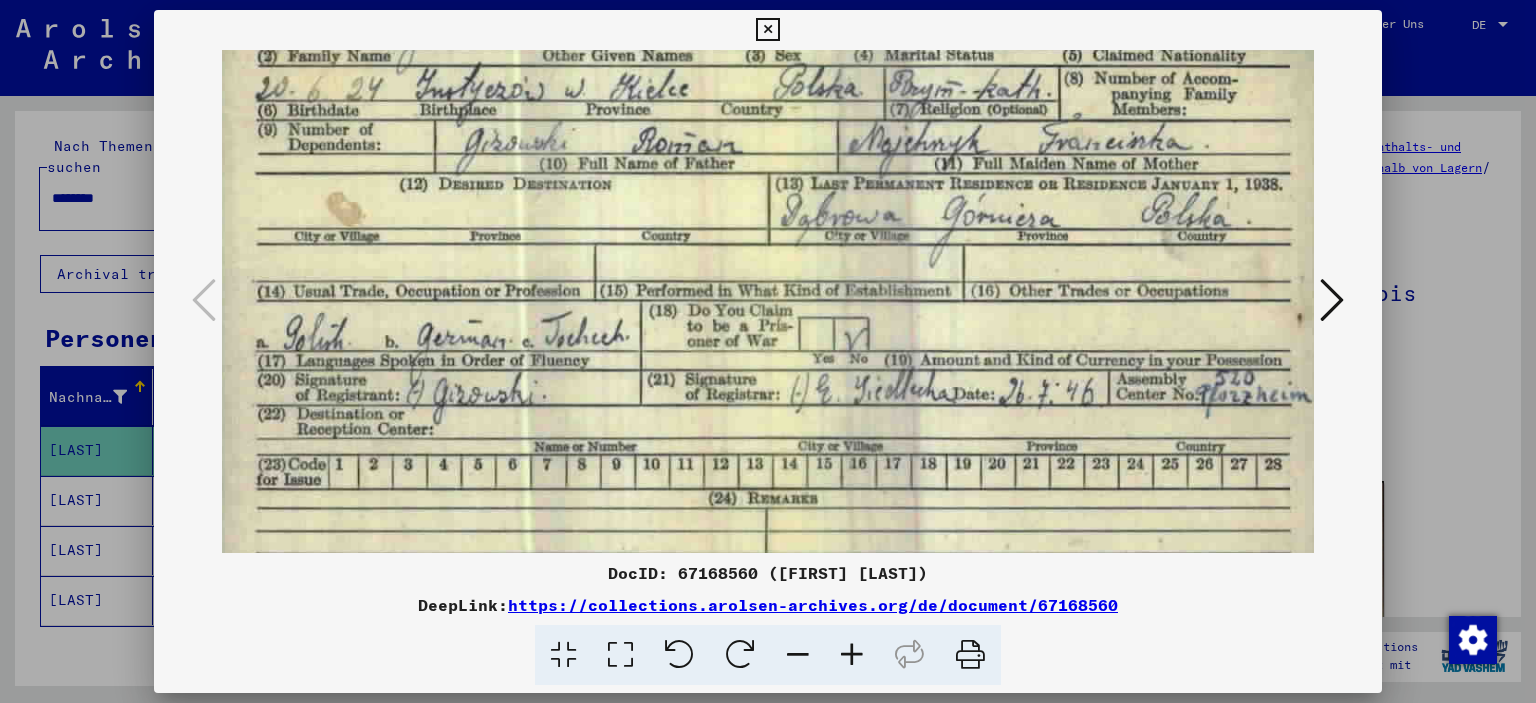 scroll, scrollTop: 157, scrollLeft: 12, axis: both 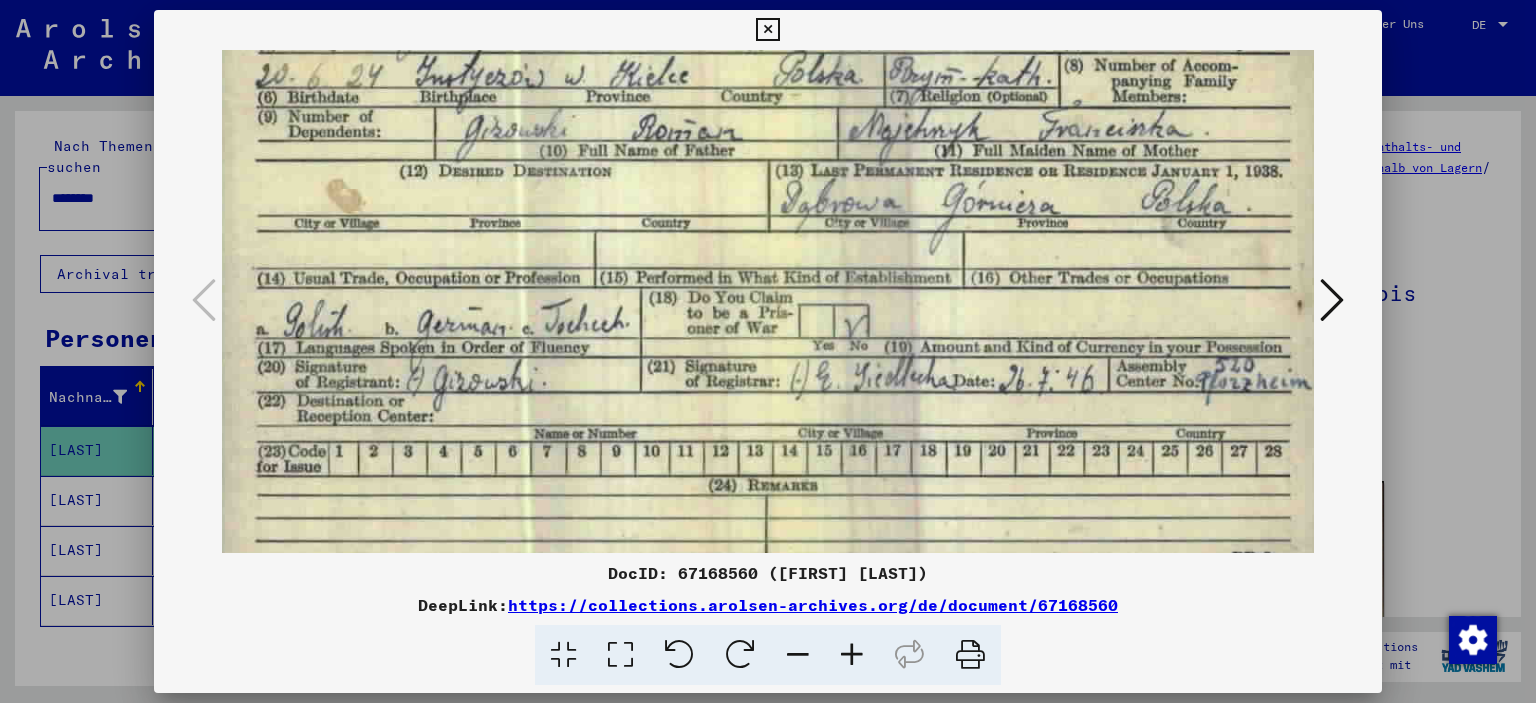 drag, startPoint x: 976, startPoint y: 447, endPoint x: 964, endPoint y: 292, distance: 155.46382 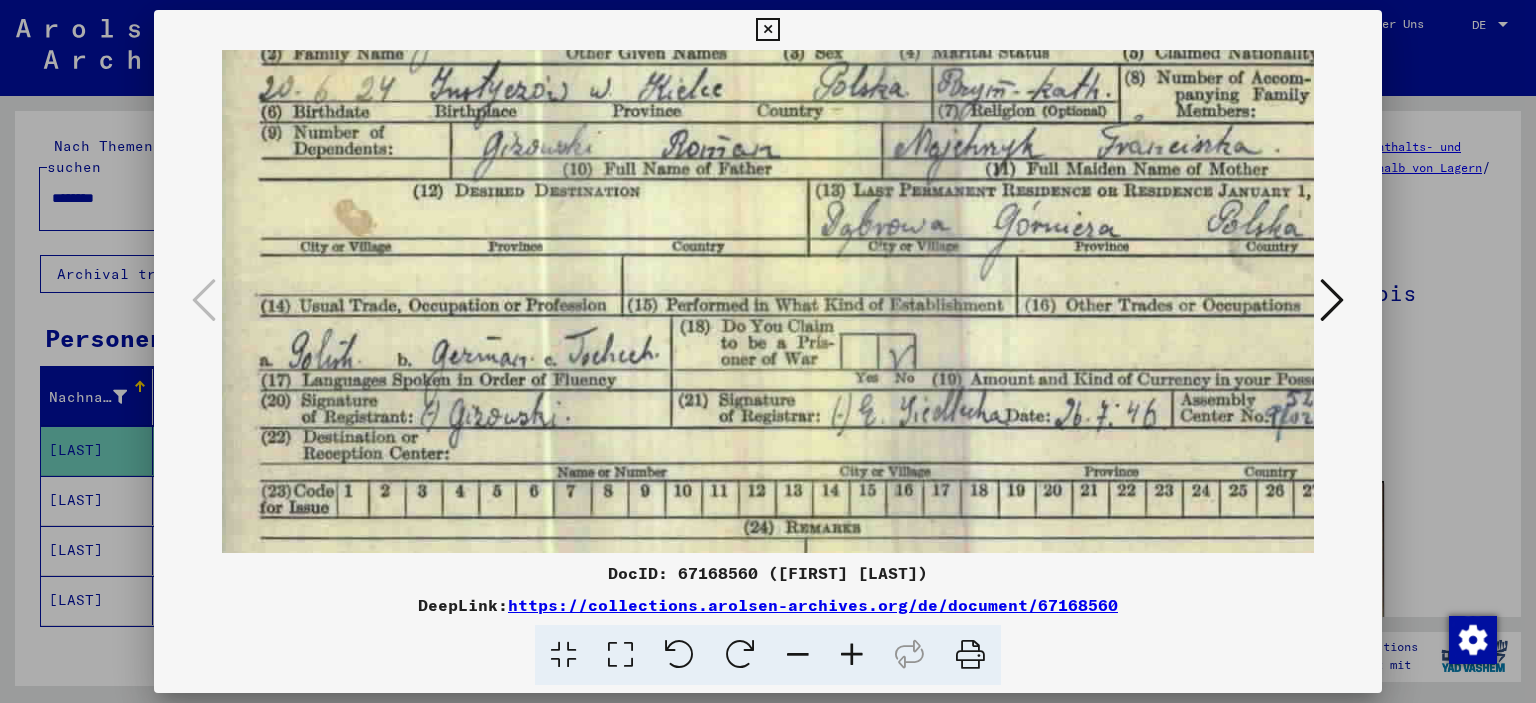 click at bounding box center [852, 655] 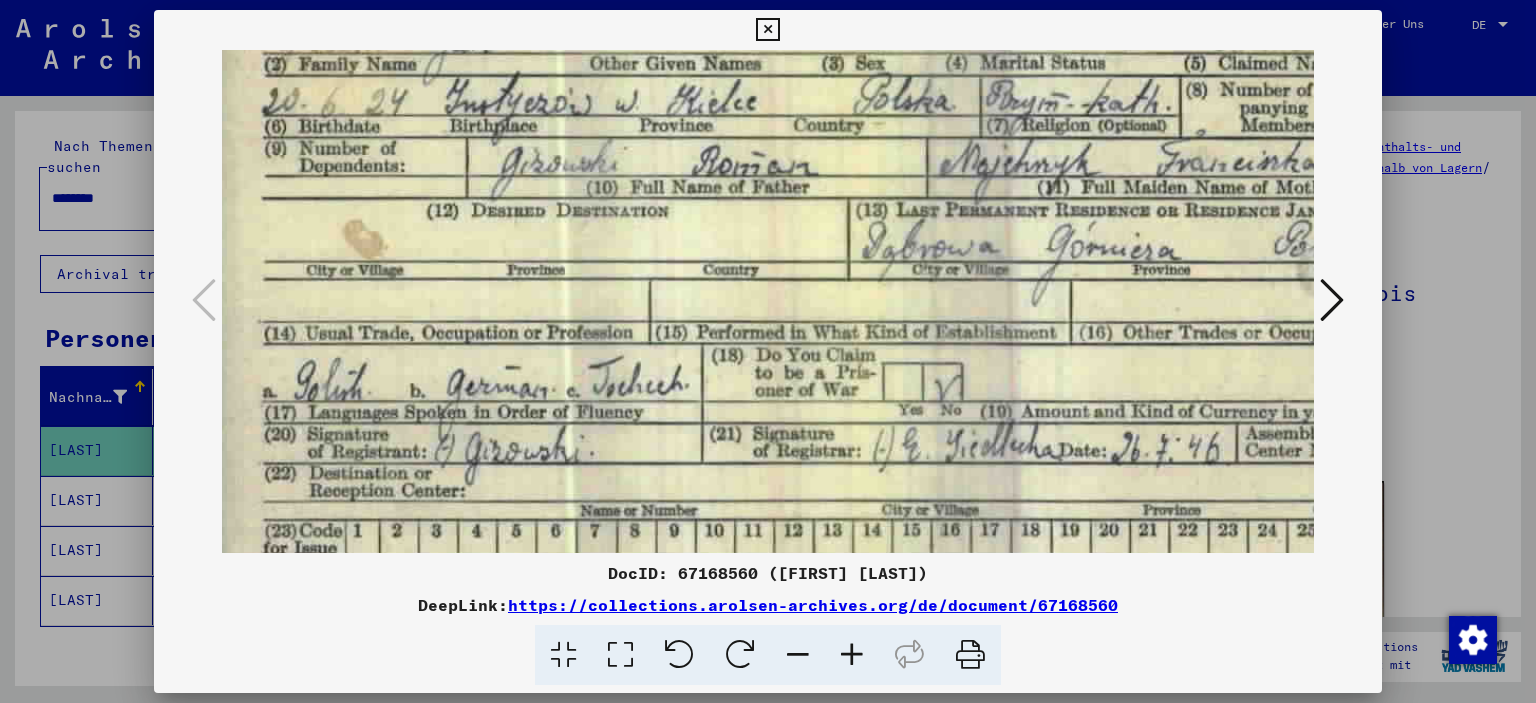 click at bounding box center (1332, 300) 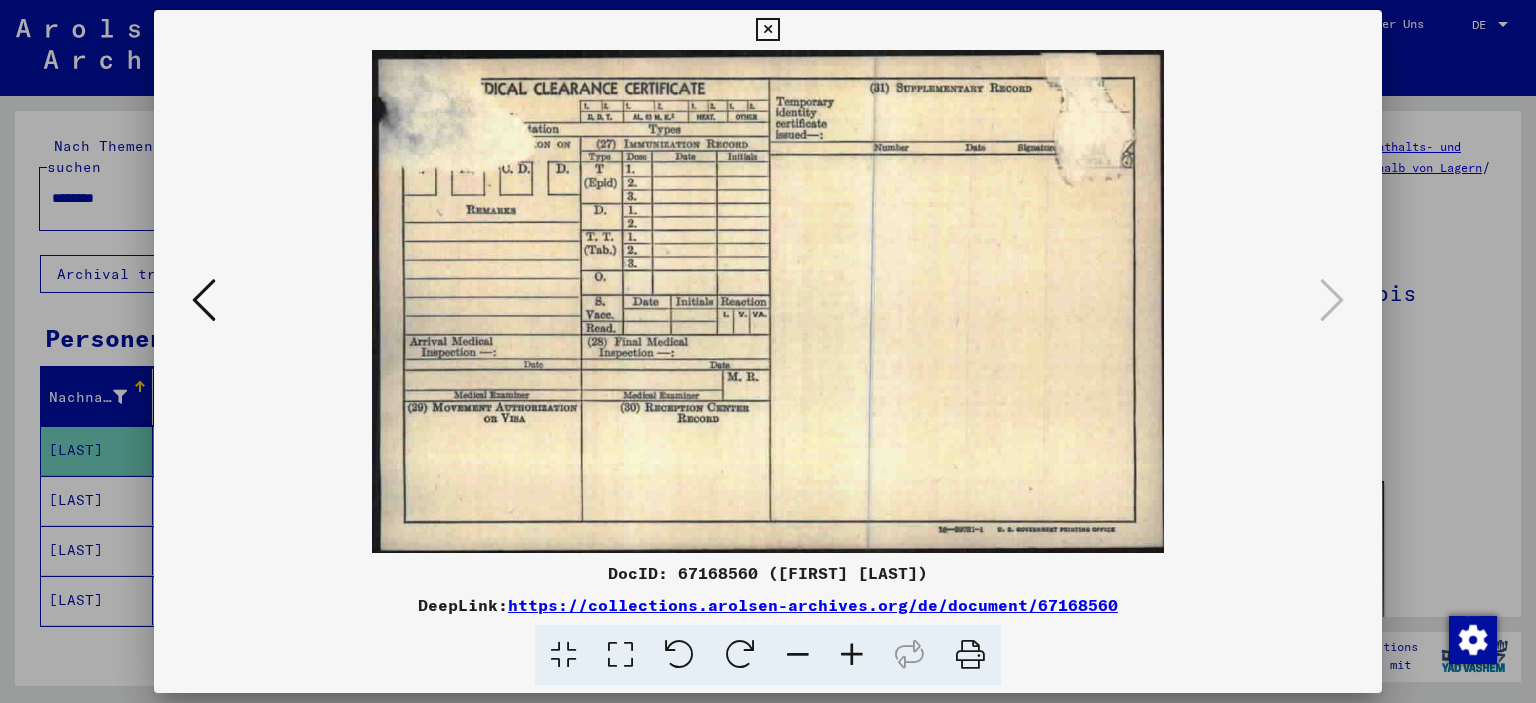 click at bounding box center (204, 300) 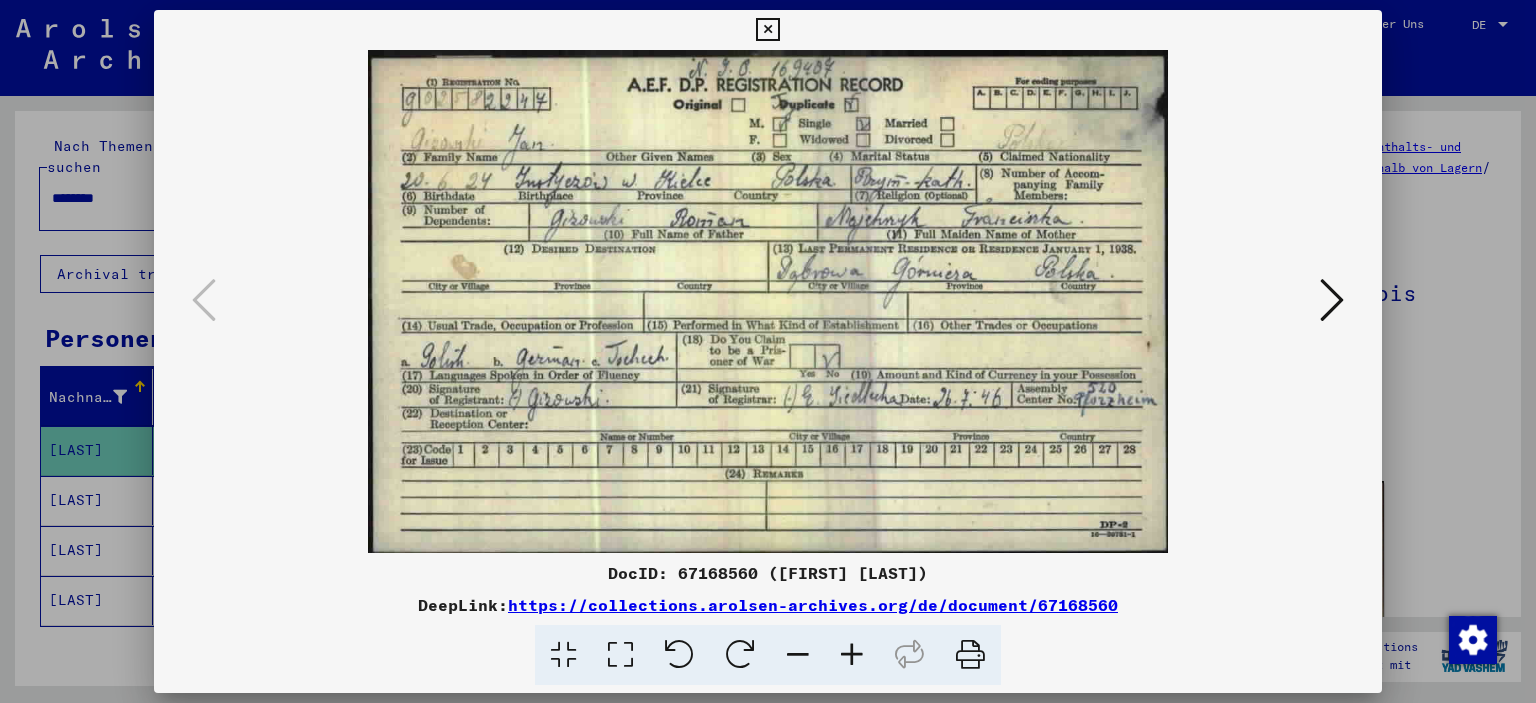 click at bounding box center (767, 30) 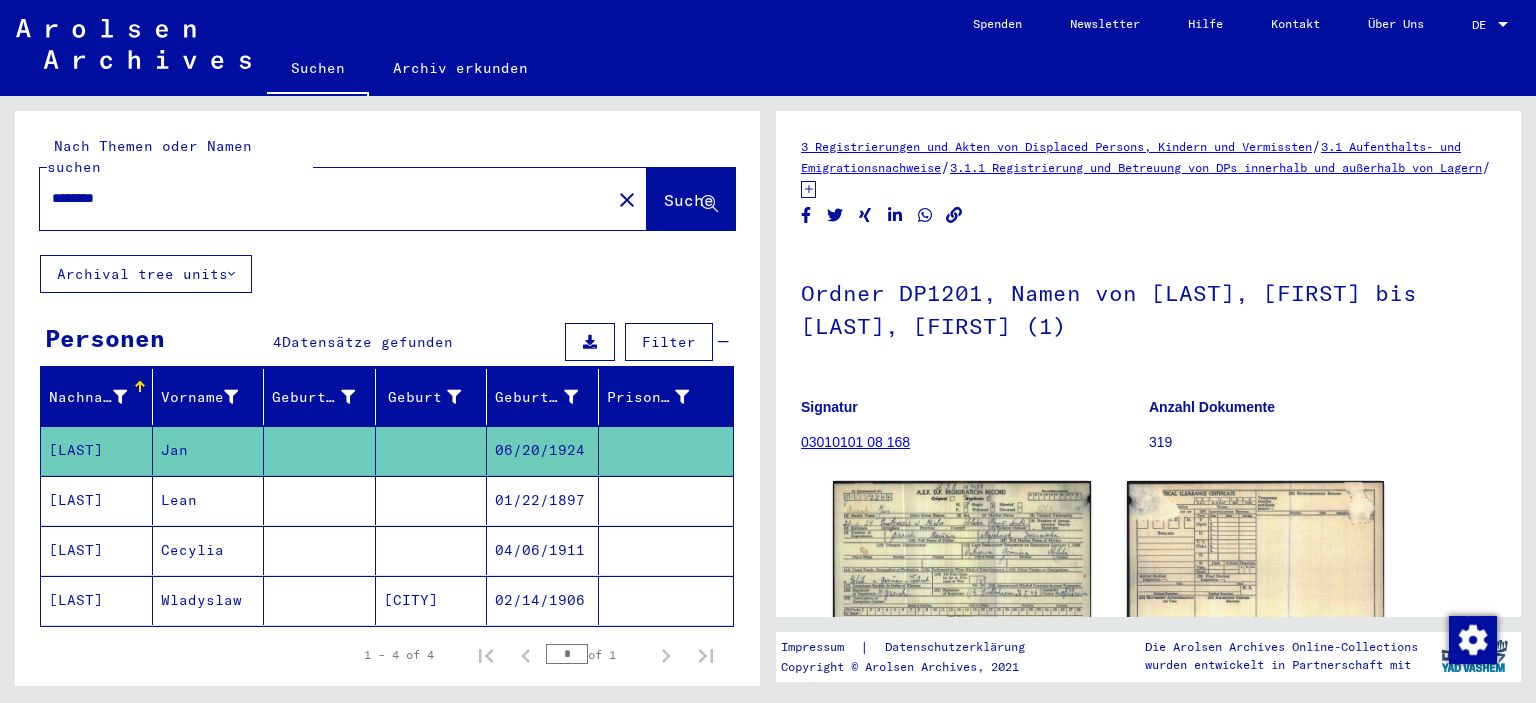 click on "Wladyslaw" 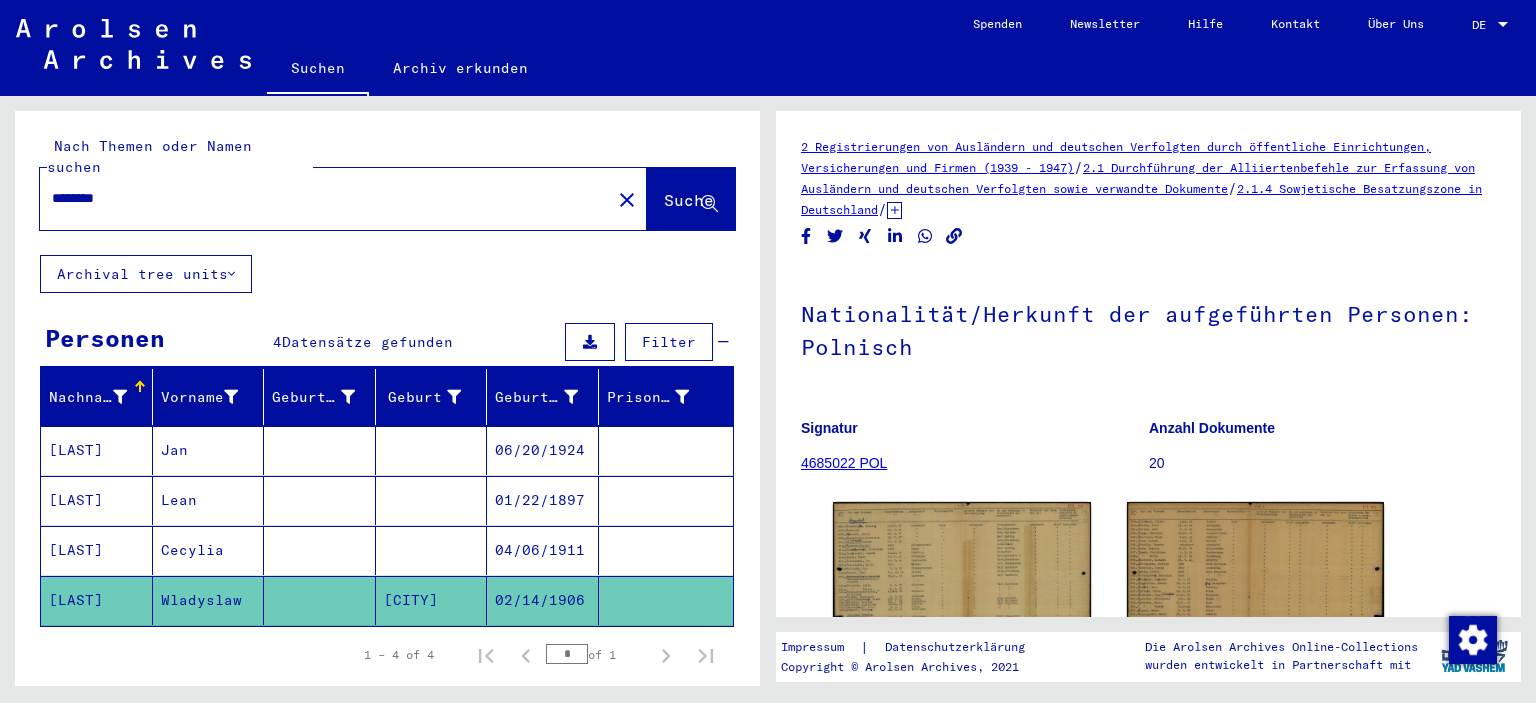 scroll, scrollTop: 0, scrollLeft: 0, axis: both 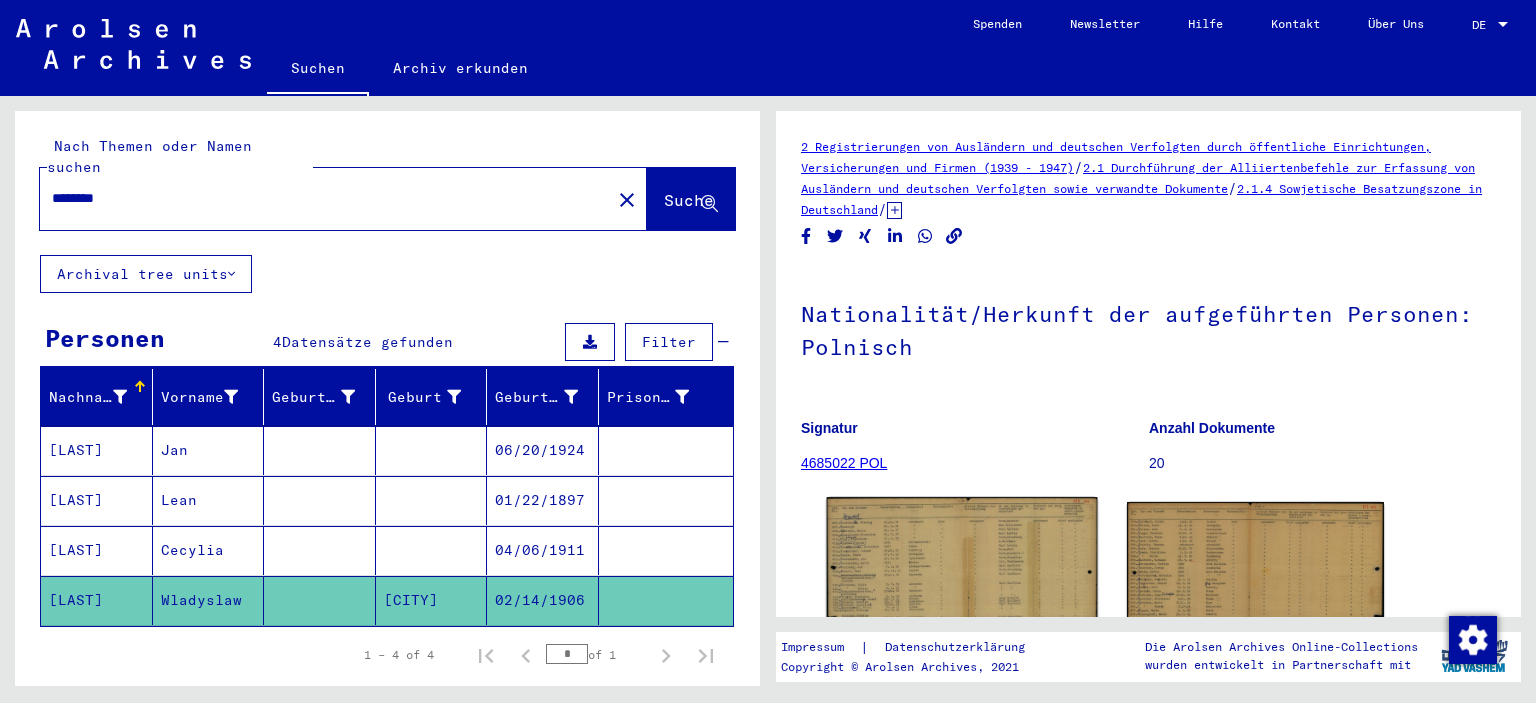click 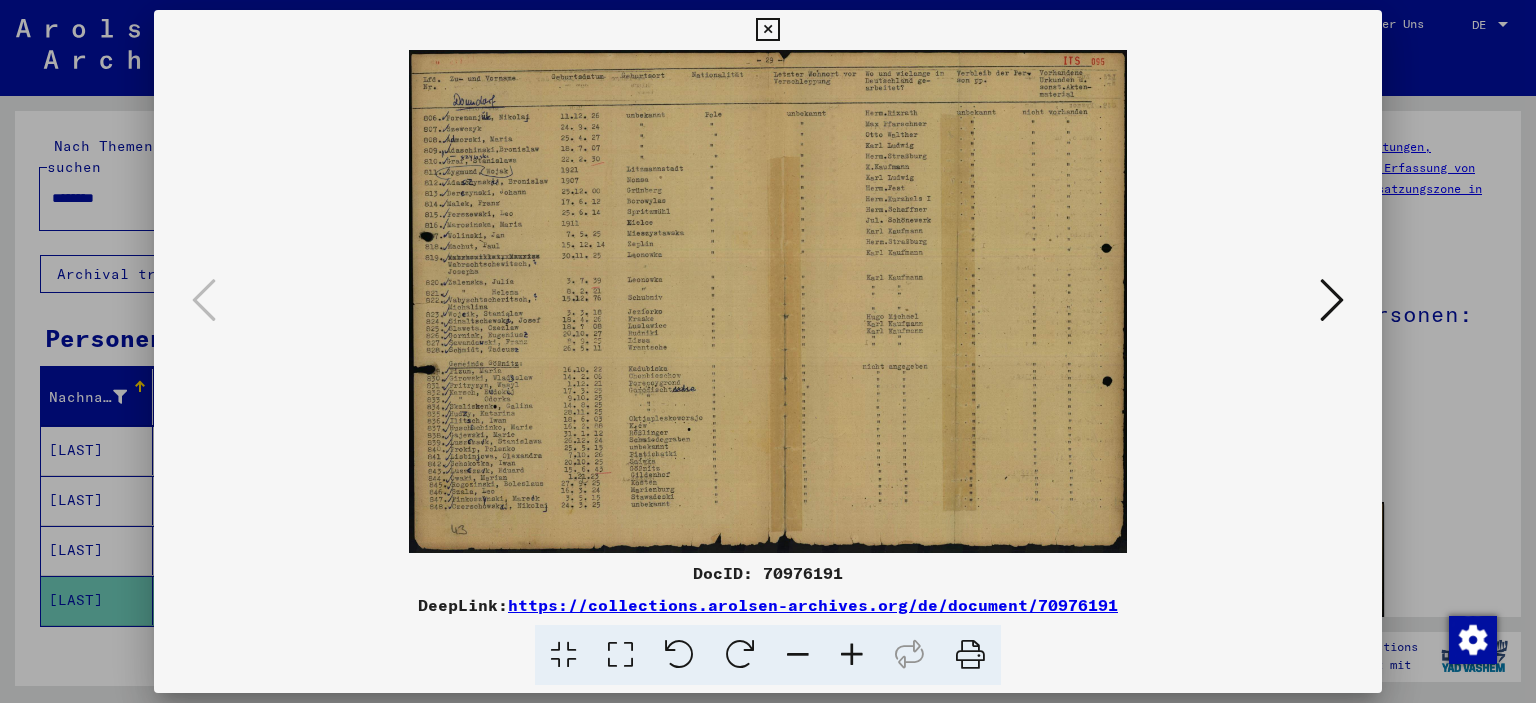 click on "DocID: 70976191  DeepLink:  https://collections.arolsen-archives.org/de/document/70976191" at bounding box center (768, 623) 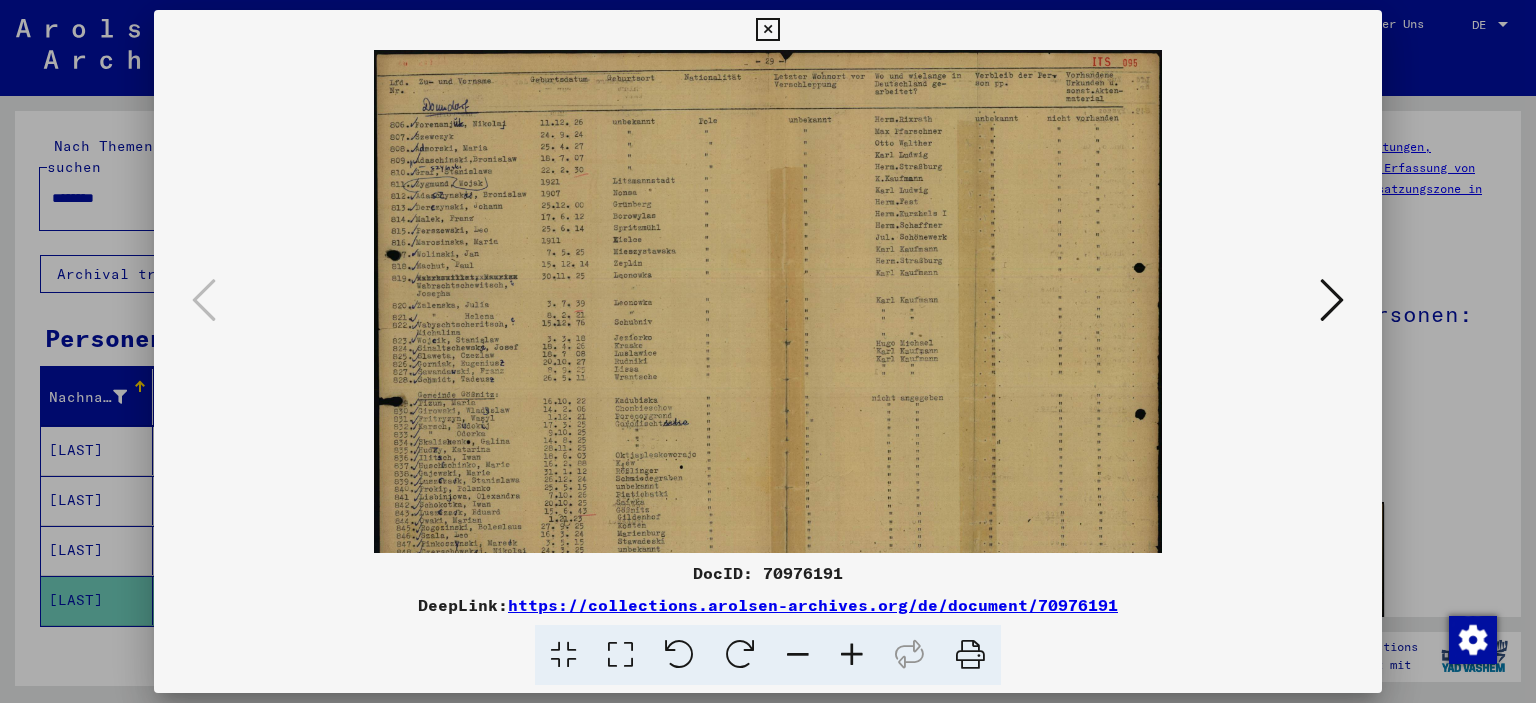 click at bounding box center [852, 655] 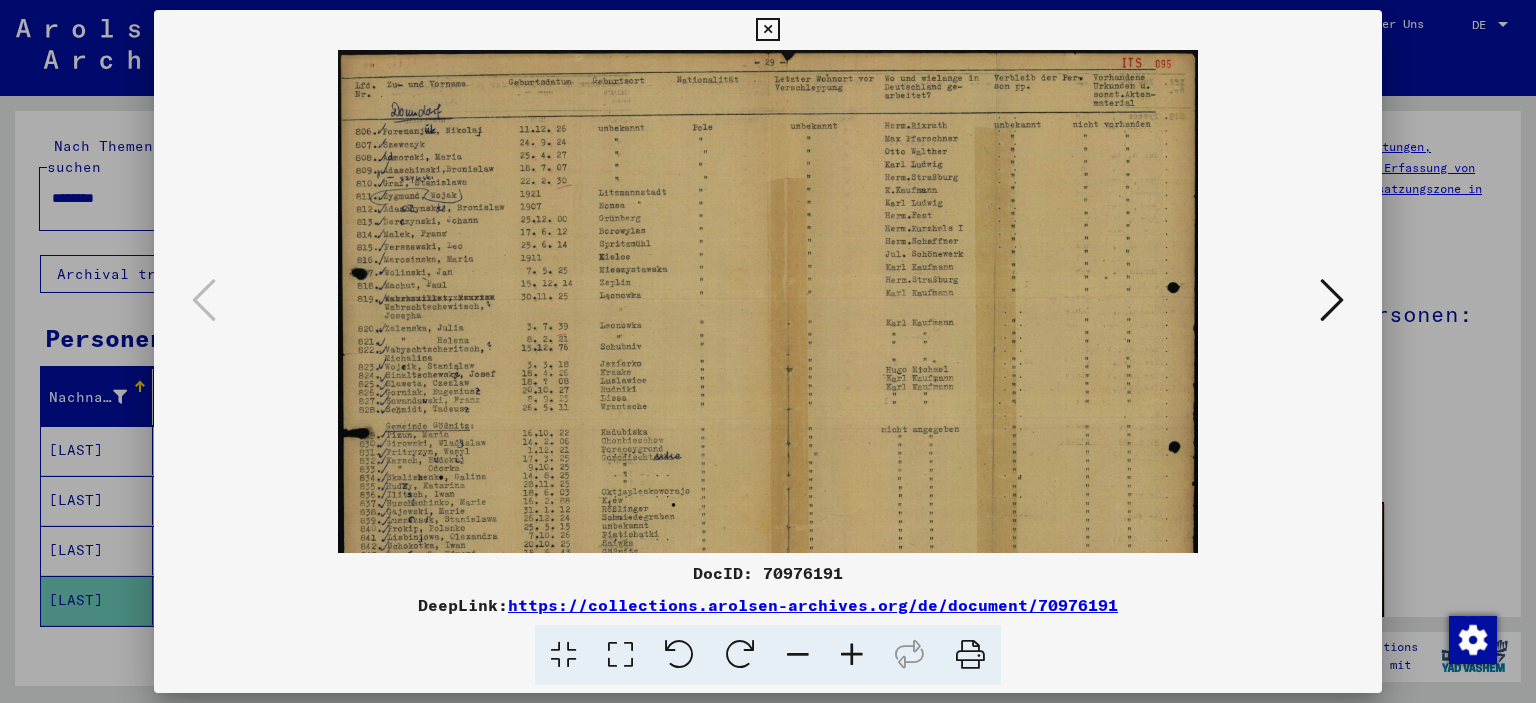 click at bounding box center [852, 655] 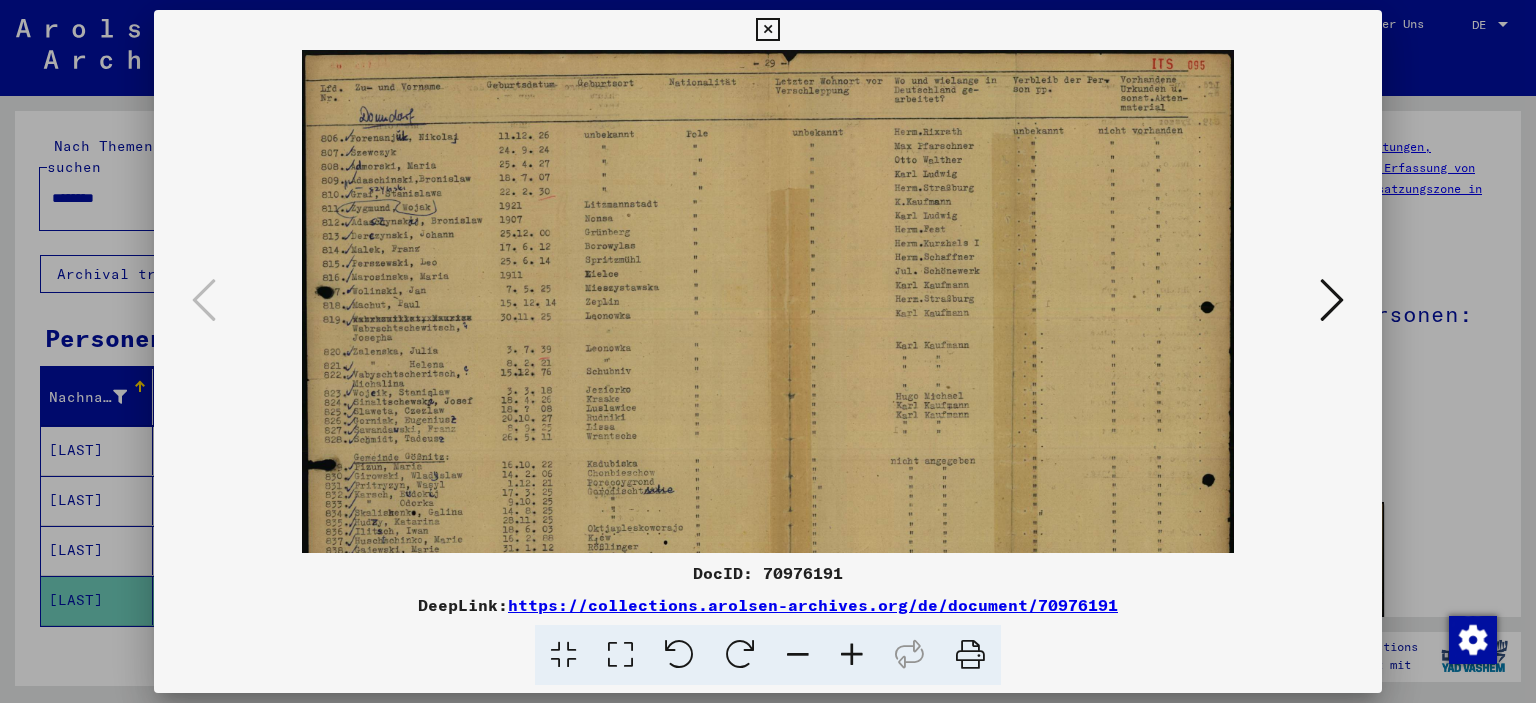 click at bounding box center (1332, 300) 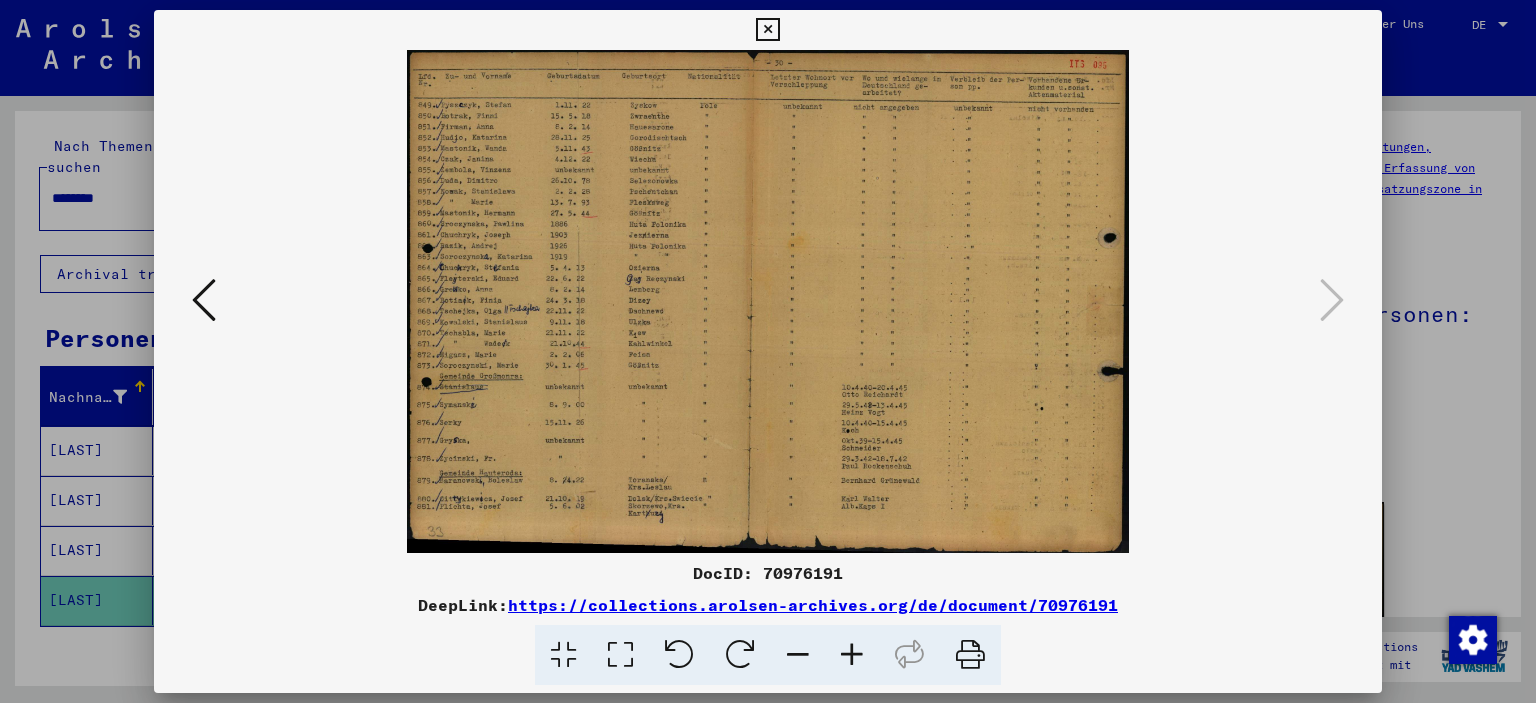 click at bounding box center (852, 655) 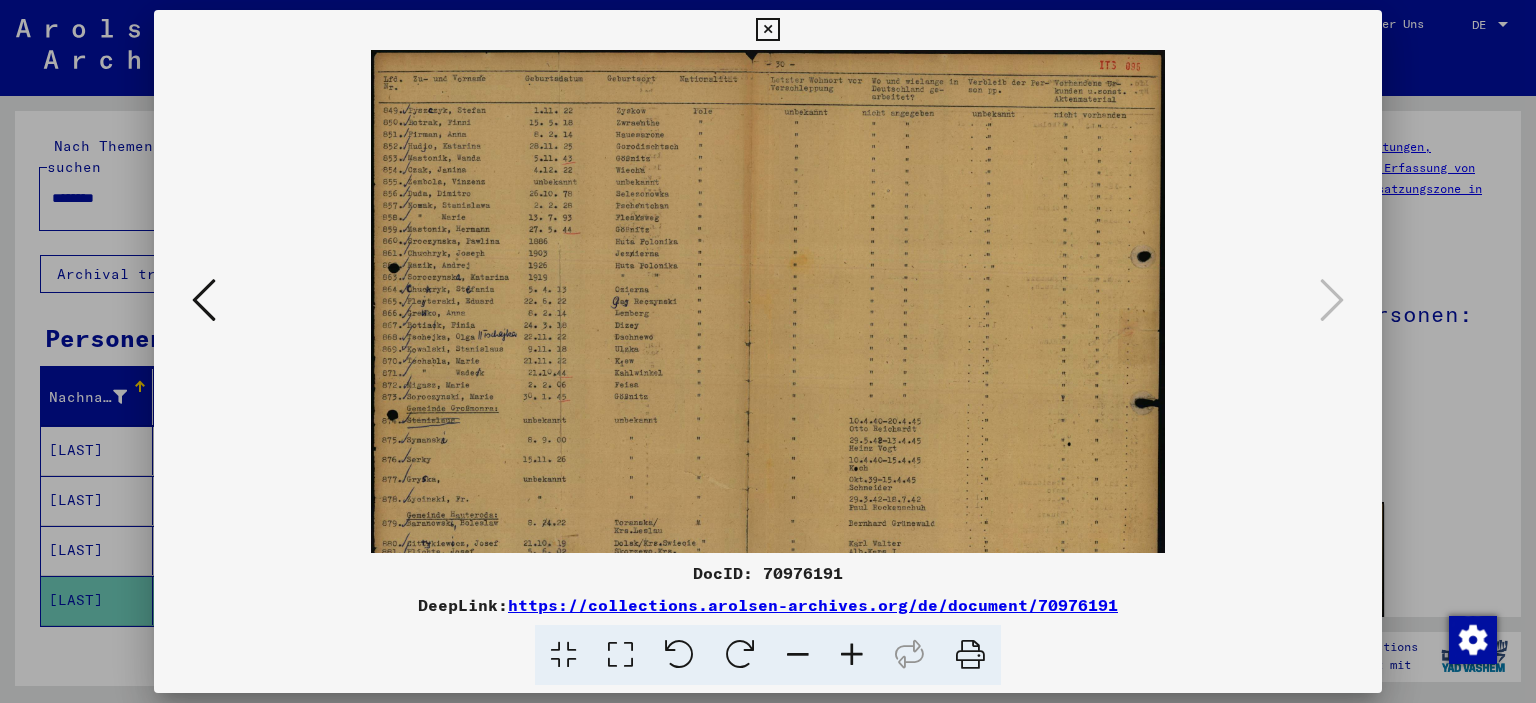 click at bounding box center (852, 655) 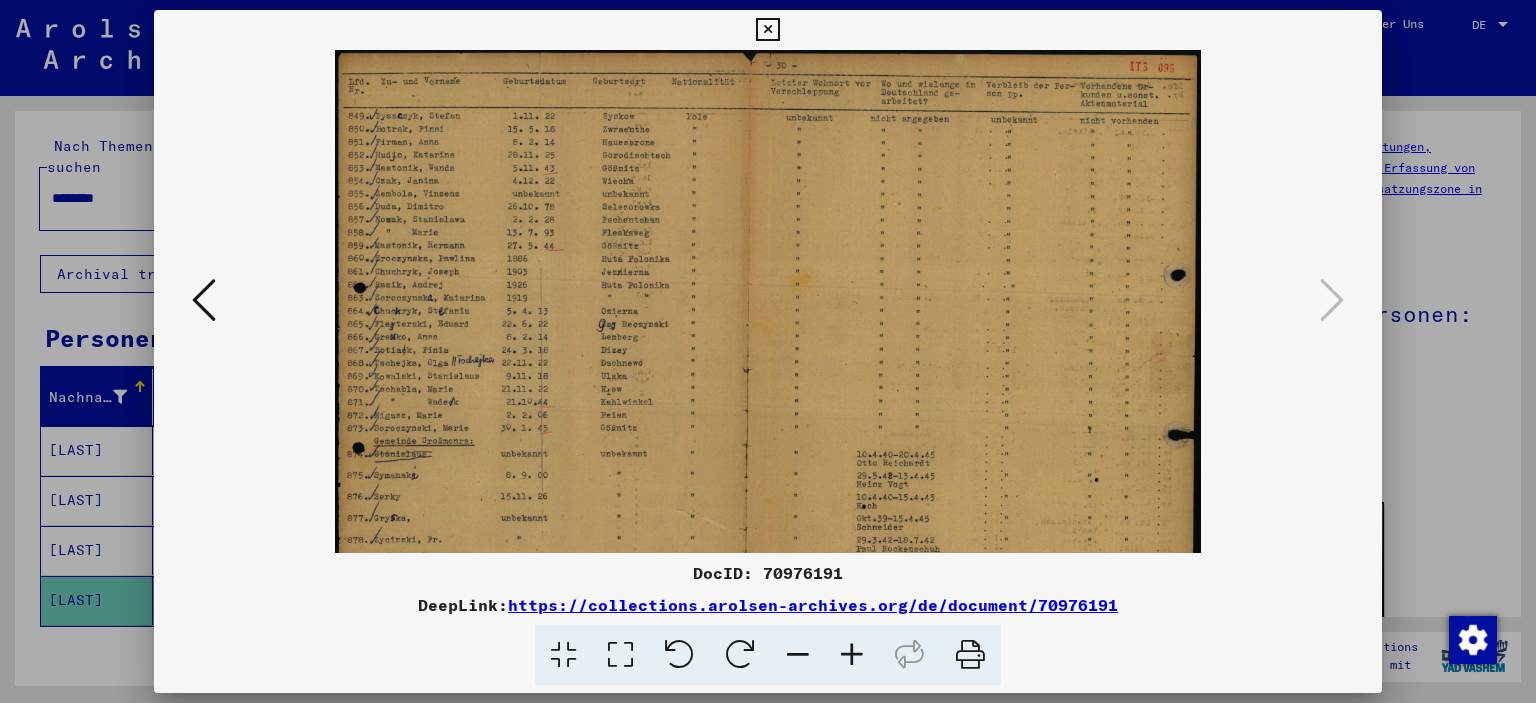 click at bounding box center (852, 655) 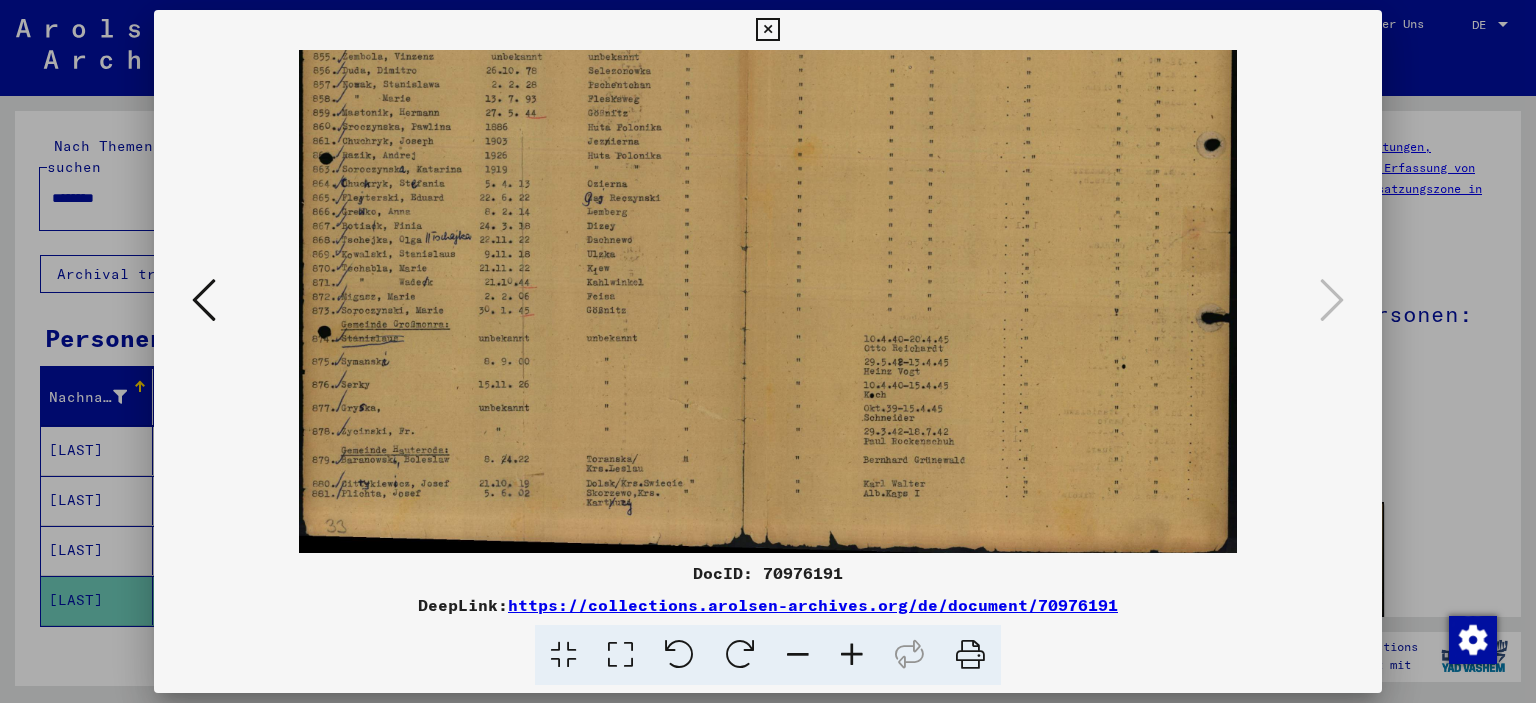 drag, startPoint x: 719, startPoint y: 484, endPoint x: 678, endPoint y: 360, distance: 130.60245 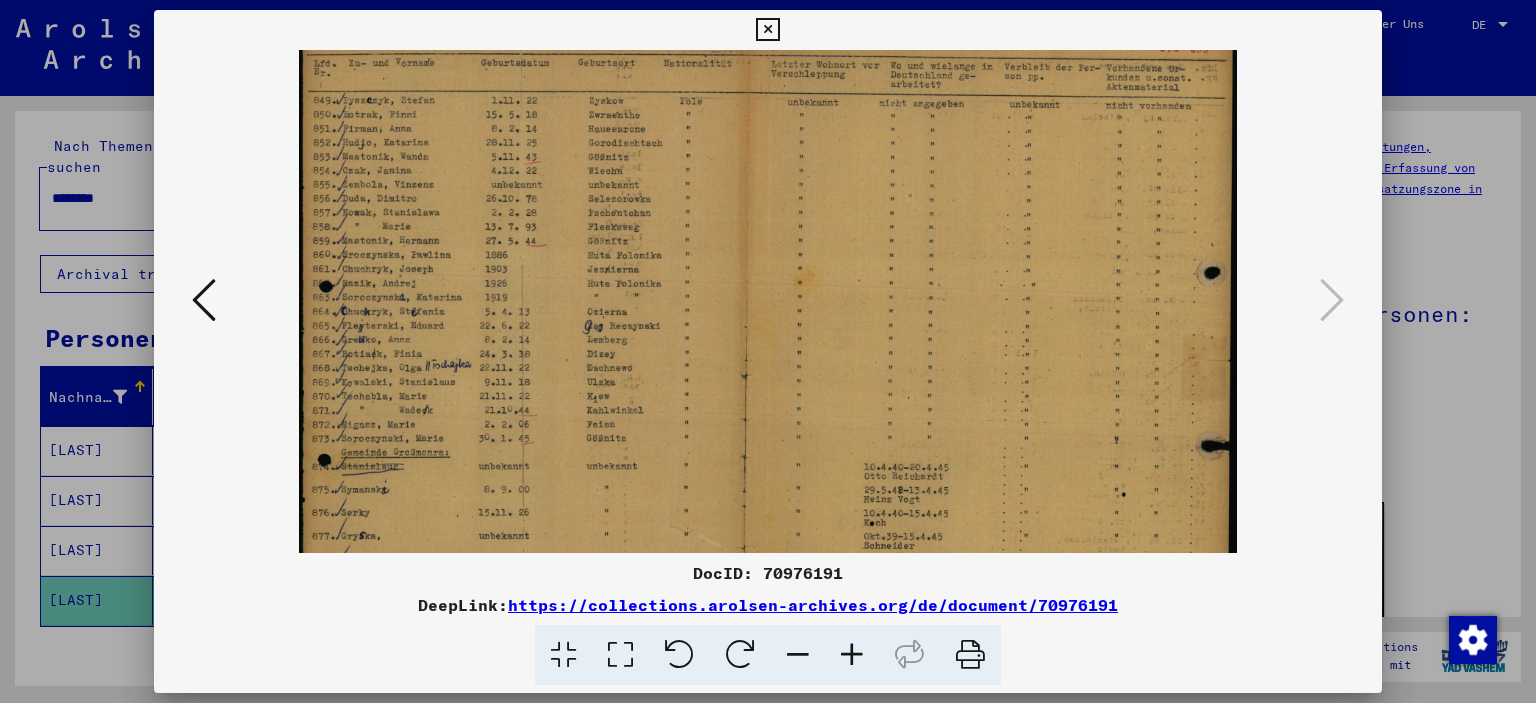 scroll, scrollTop: 32, scrollLeft: 0, axis: vertical 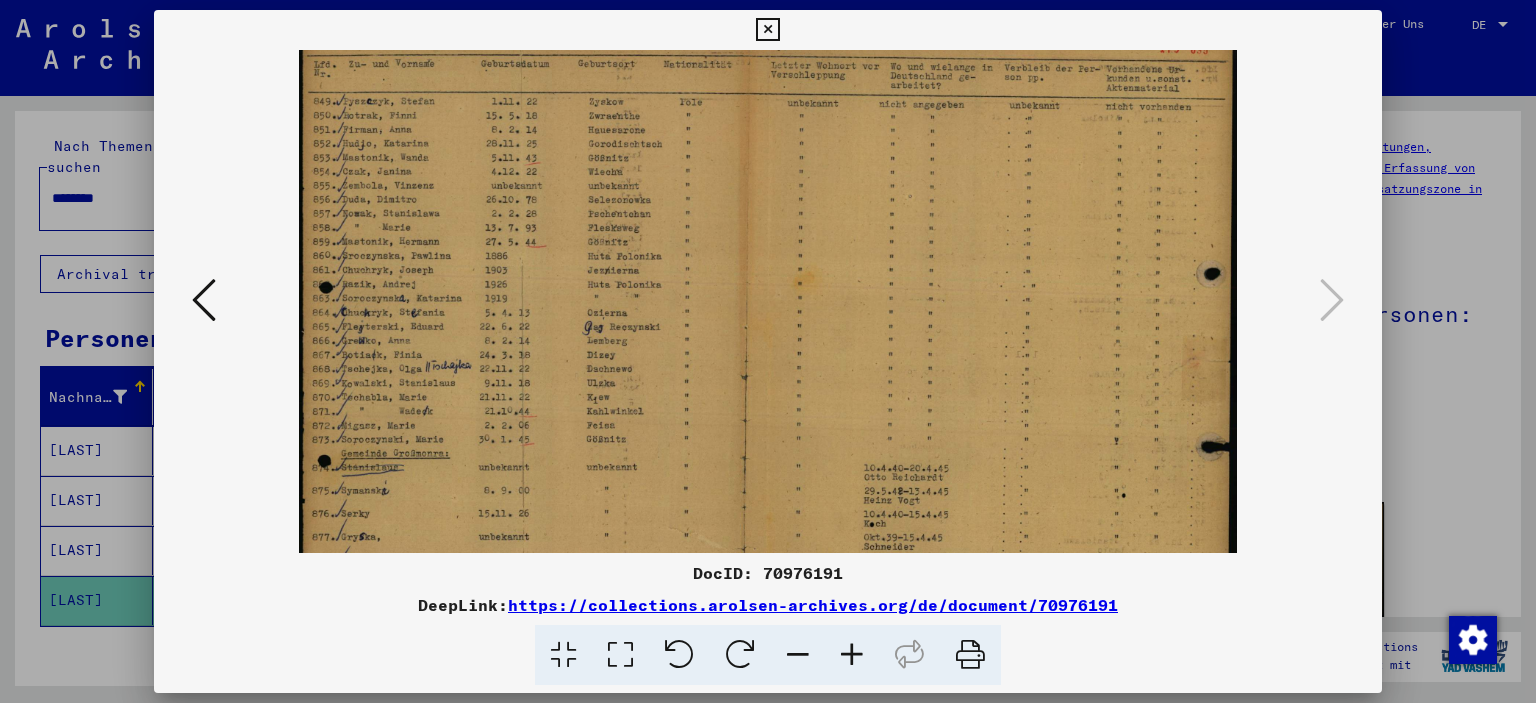 drag, startPoint x: 724, startPoint y: 471, endPoint x: 948, endPoint y: 344, distance: 257.49756 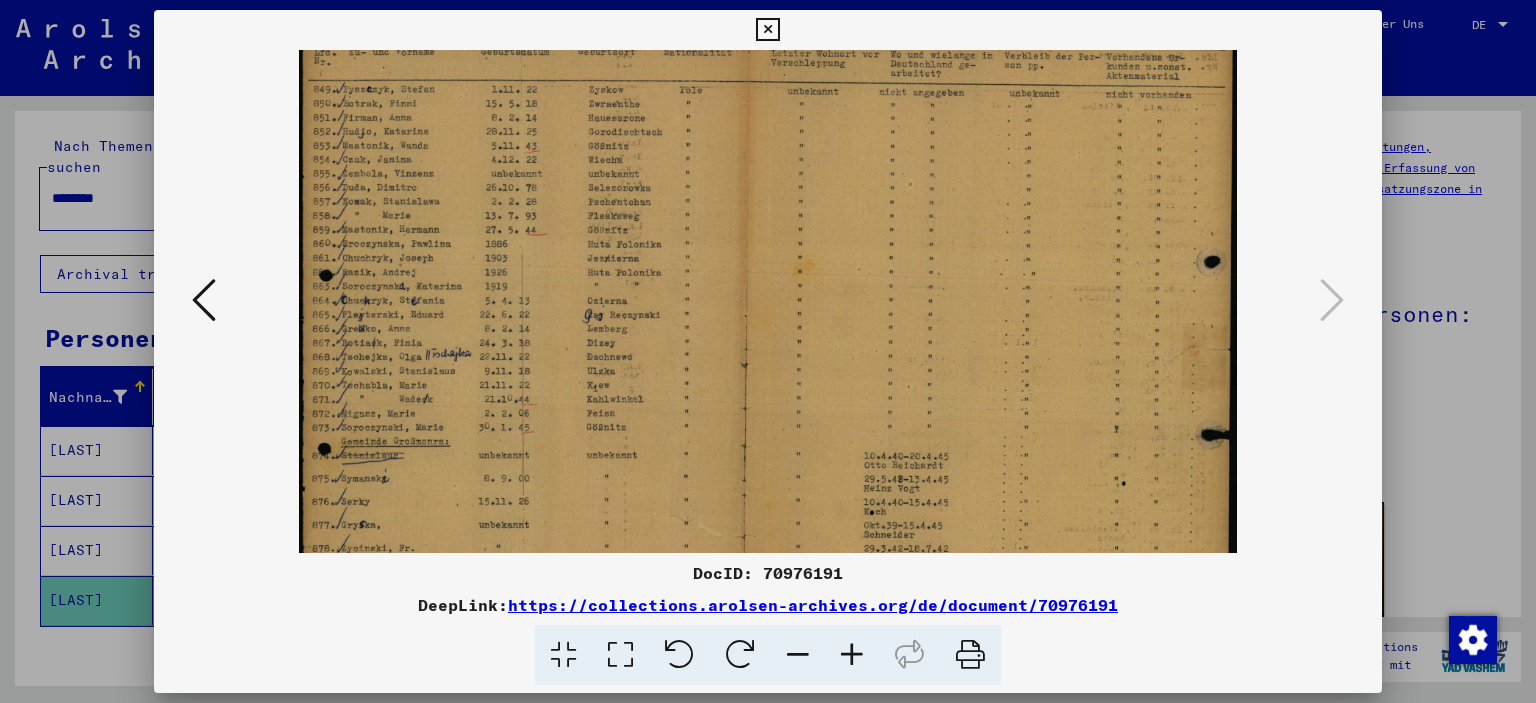 click at bounding box center (767, 30) 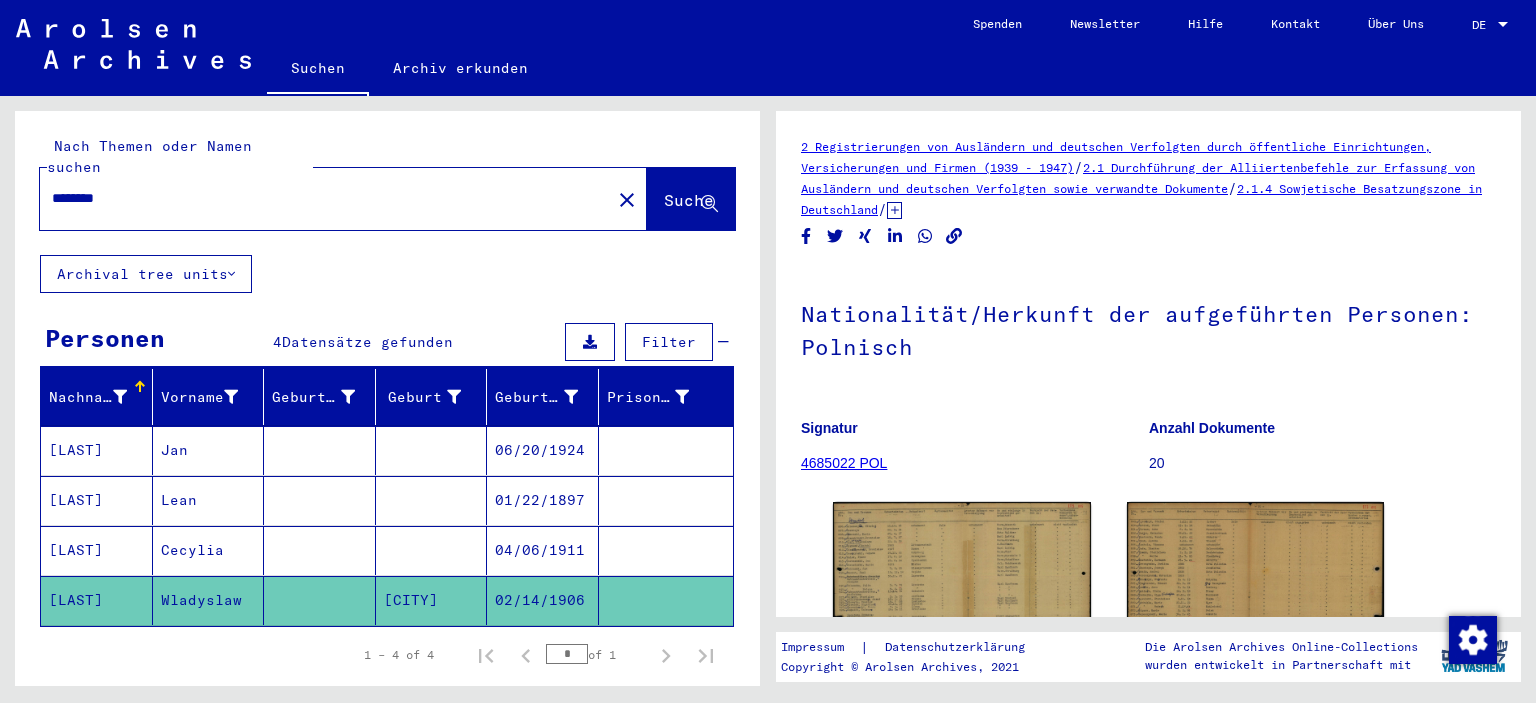 click on "Cecylia" at bounding box center (209, 600) 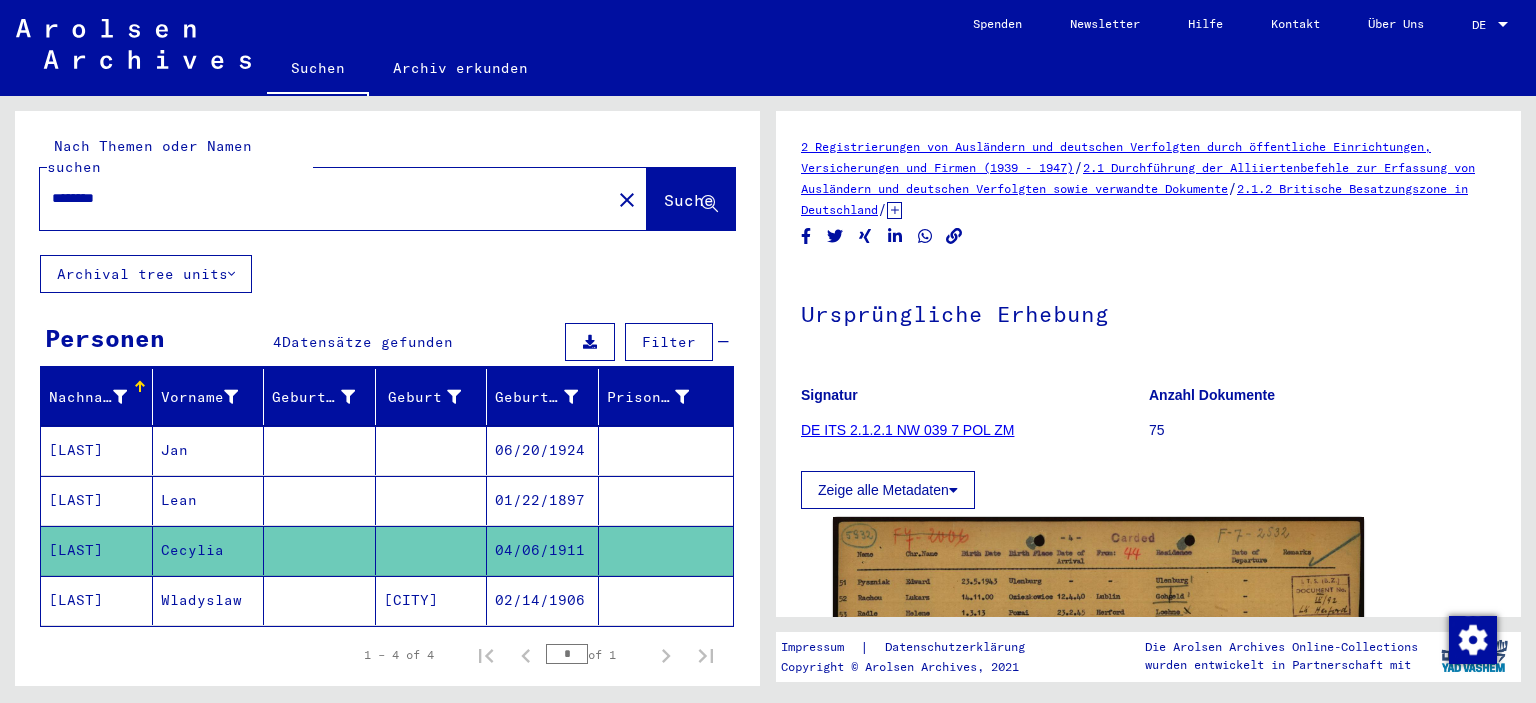 scroll, scrollTop: 0, scrollLeft: 0, axis: both 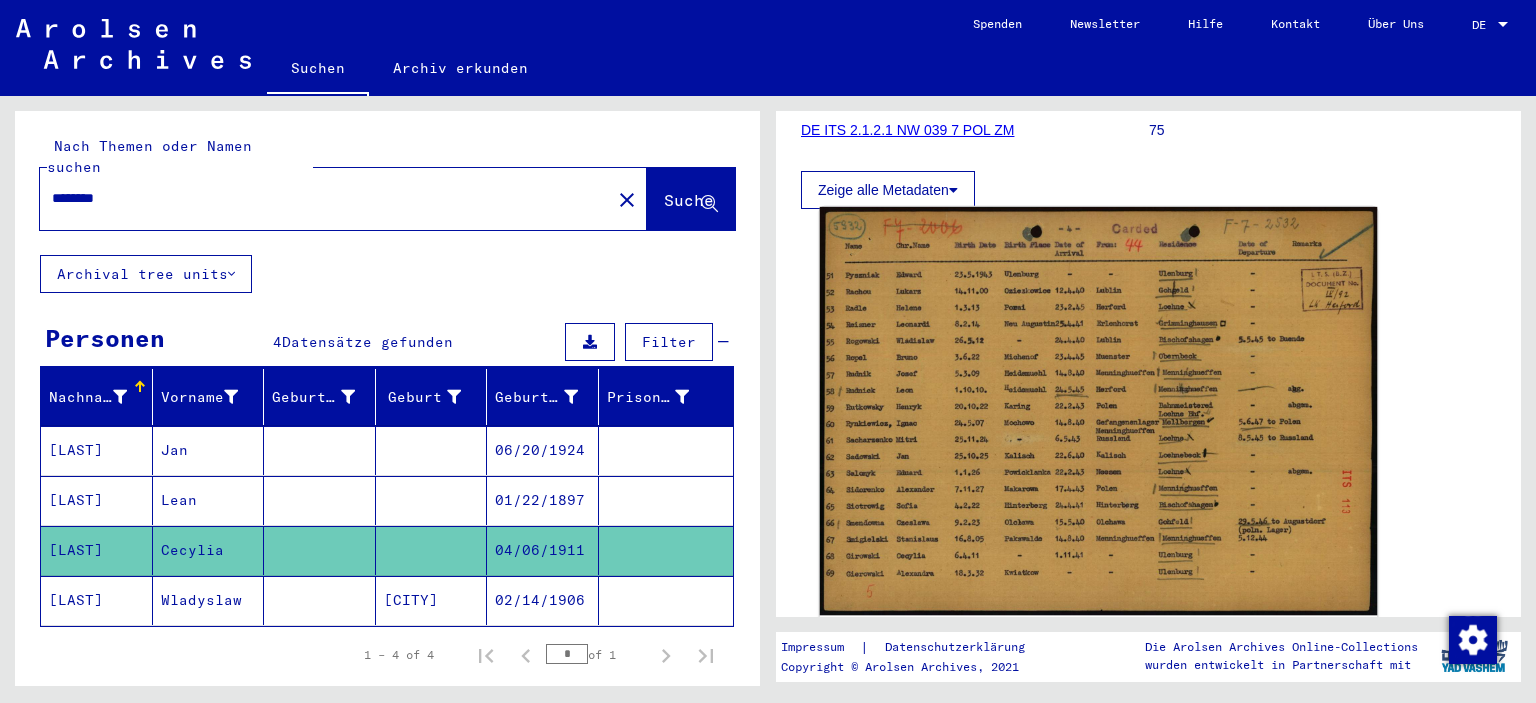 click 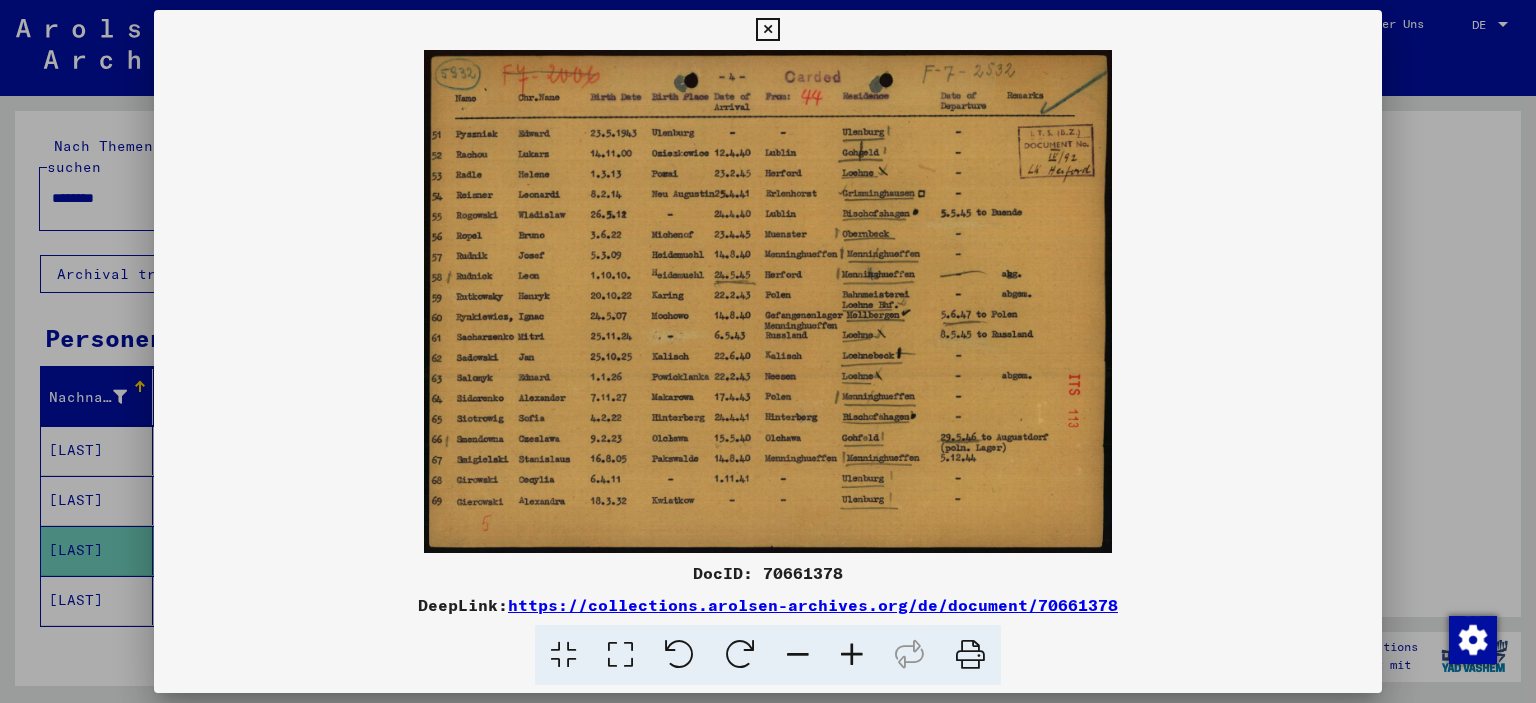 click at bounding box center [852, 655] 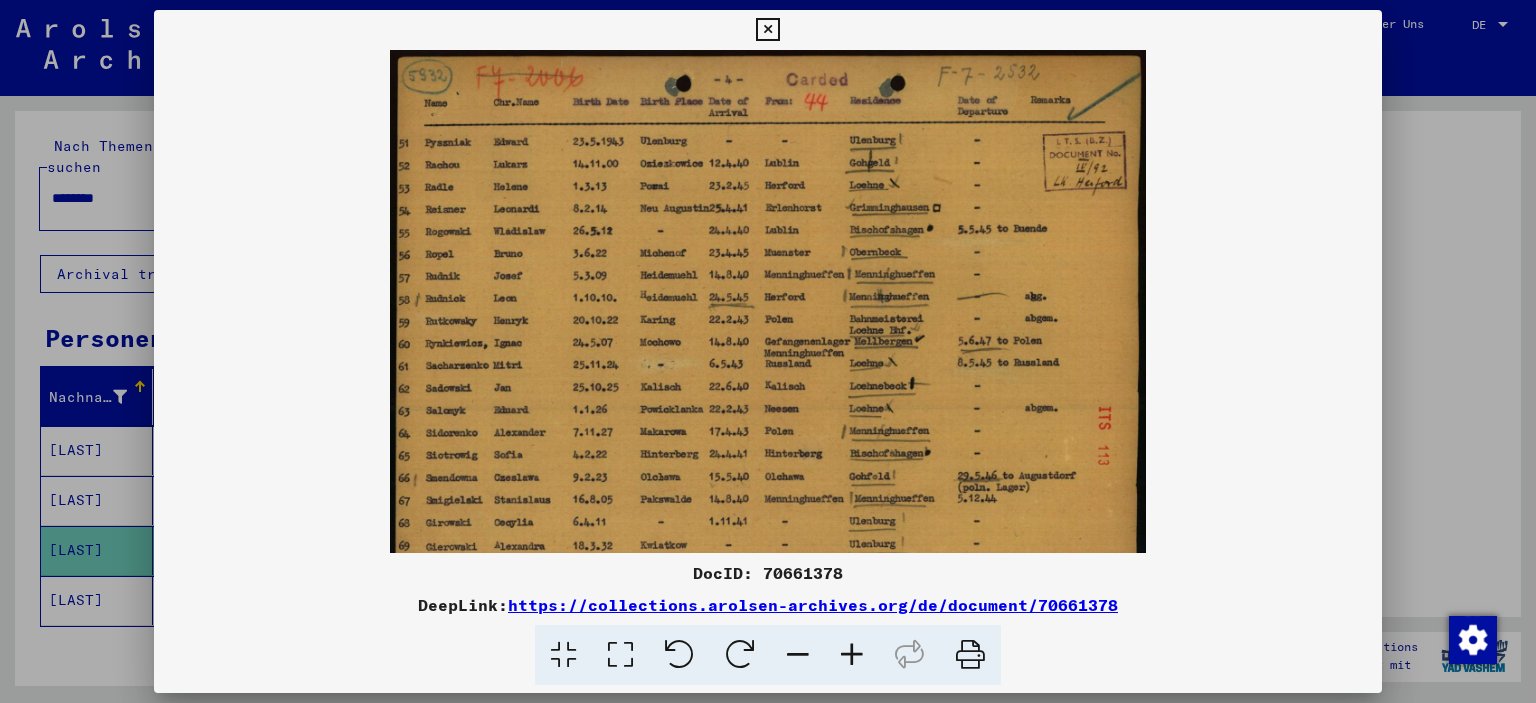 click at bounding box center (852, 655) 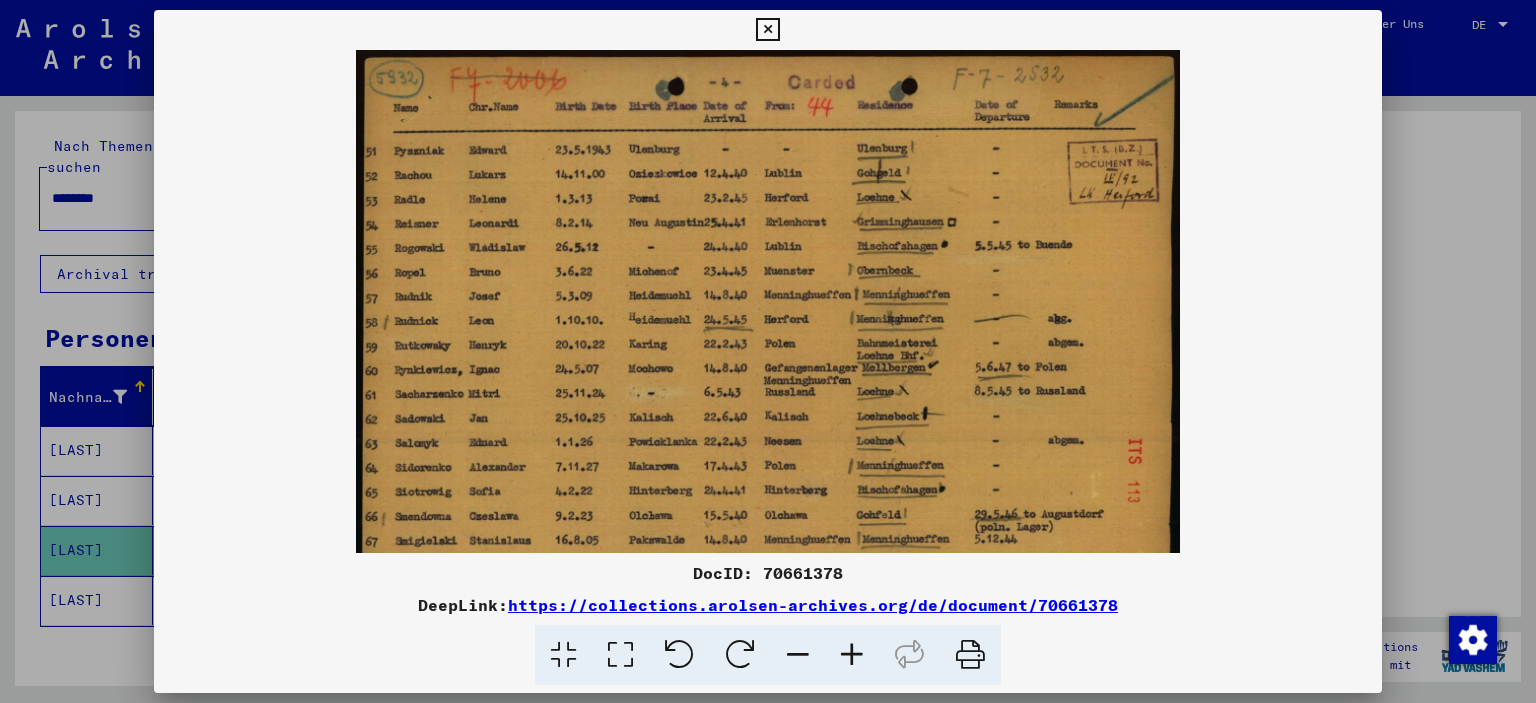 click at bounding box center [852, 655] 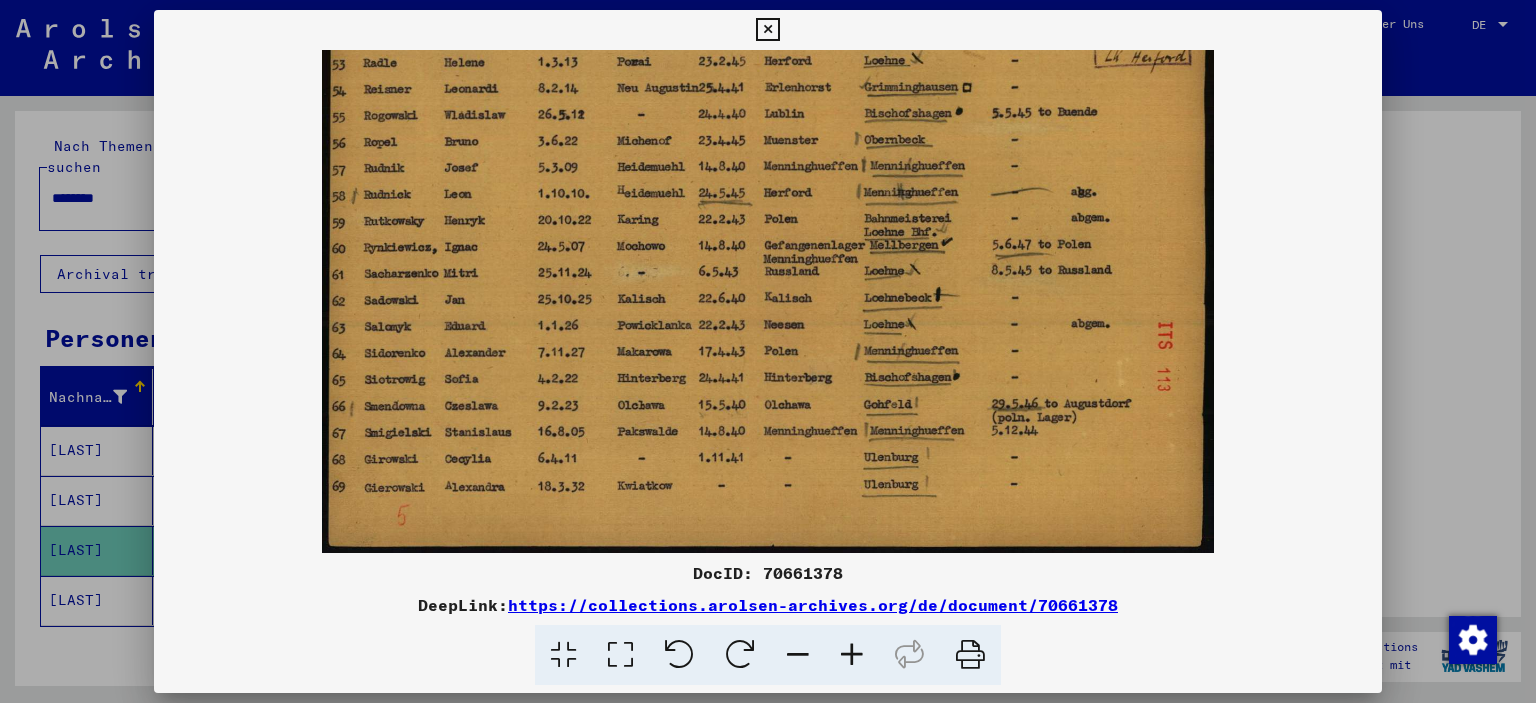 drag, startPoint x: 565, startPoint y: 491, endPoint x: 500, endPoint y: 288, distance: 213.15253 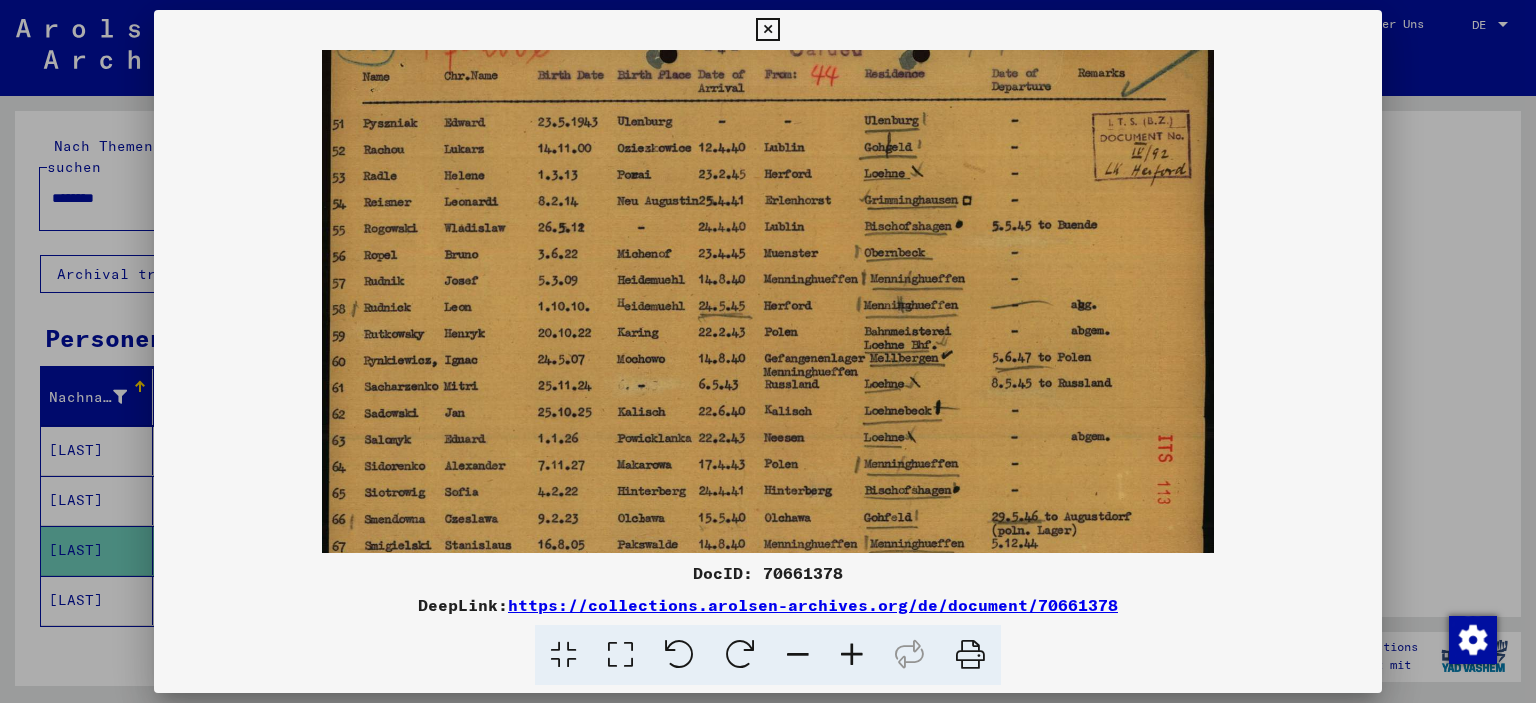 scroll, scrollTop: 0, scrollLeft: 0, axis: both 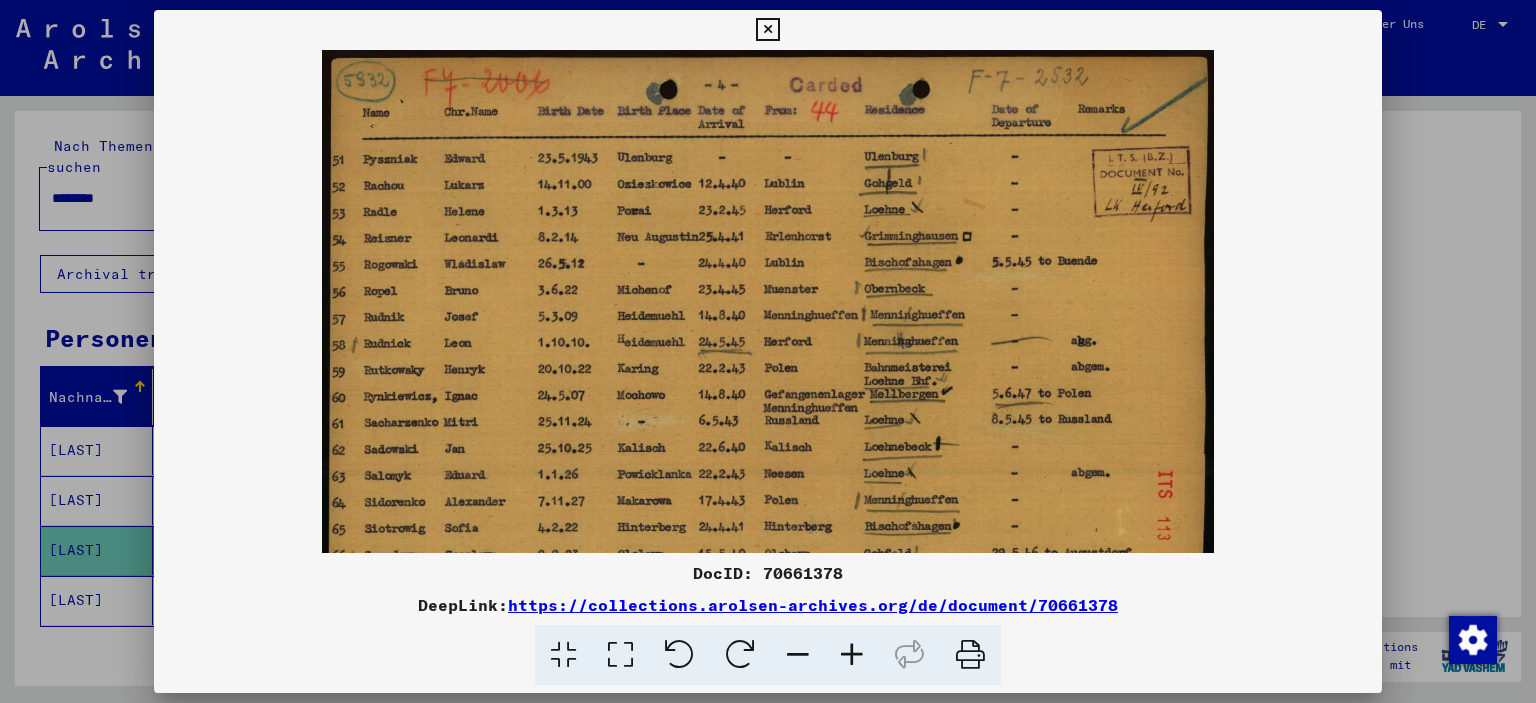drag, startPoint x: 836, startPoint y: 329, endPoint x: 829, endPoint y: 521, distance: 192.12756 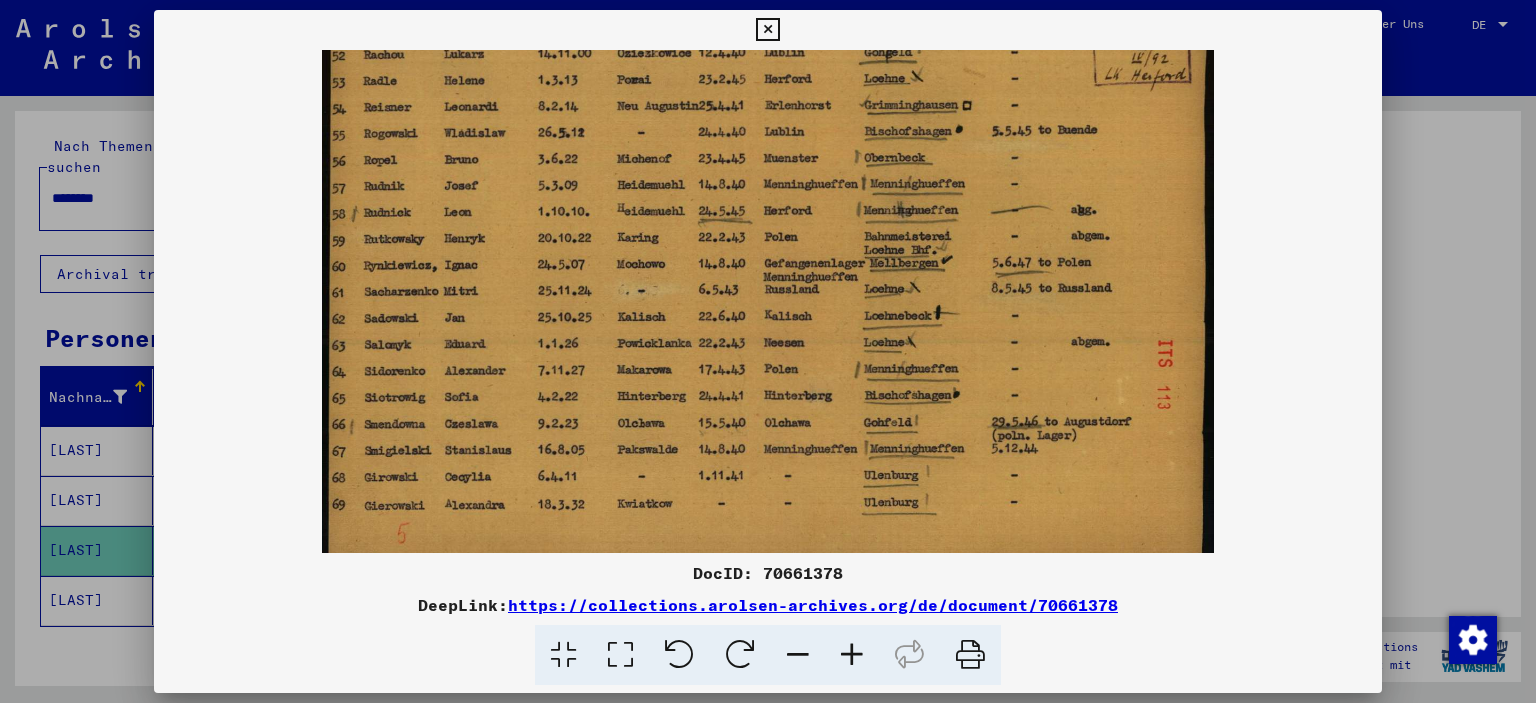 scroll, scrollTop: 149, scrollLeft: 0, axis: vertical 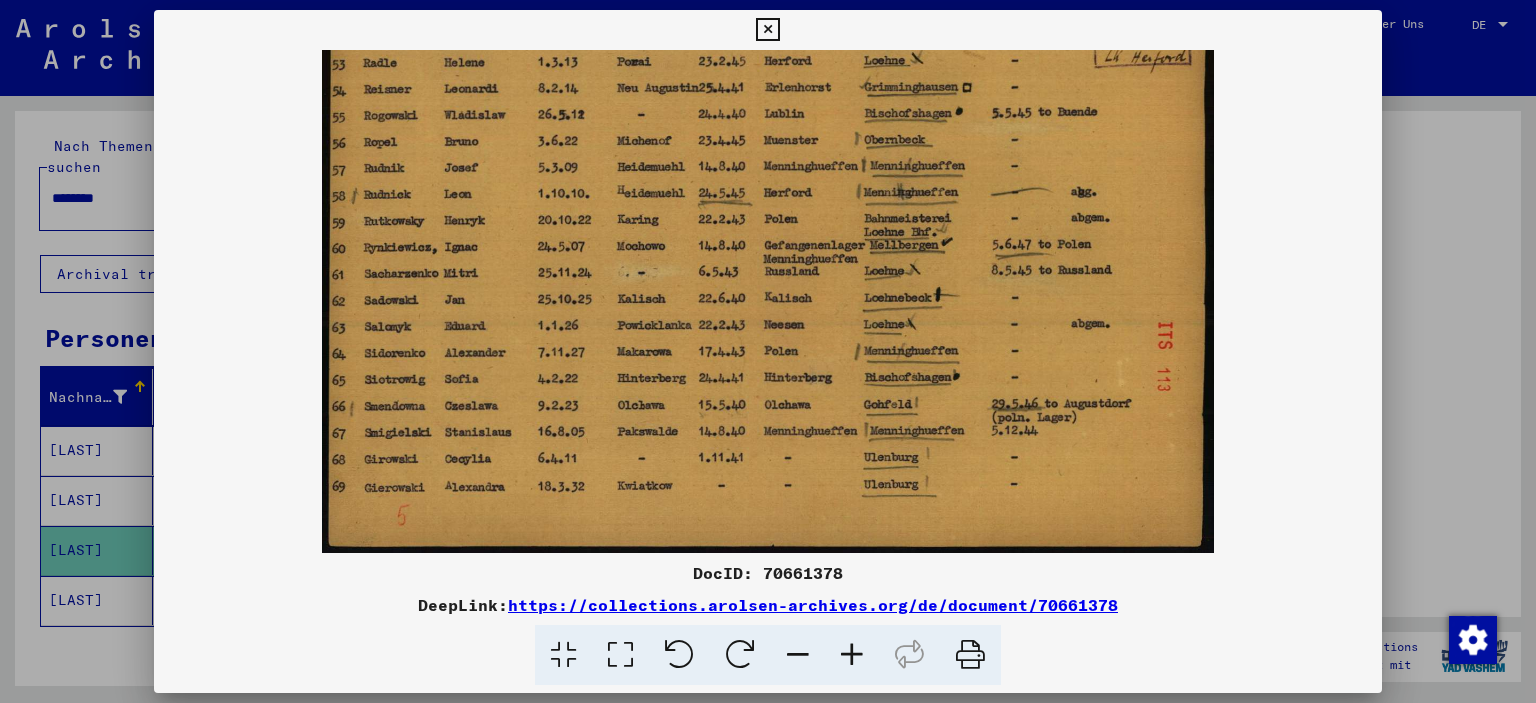 drag, startPoint x: 780, startPoint y: 474, endPoint x: 702, endPoint y: 264, distance: 224.01785 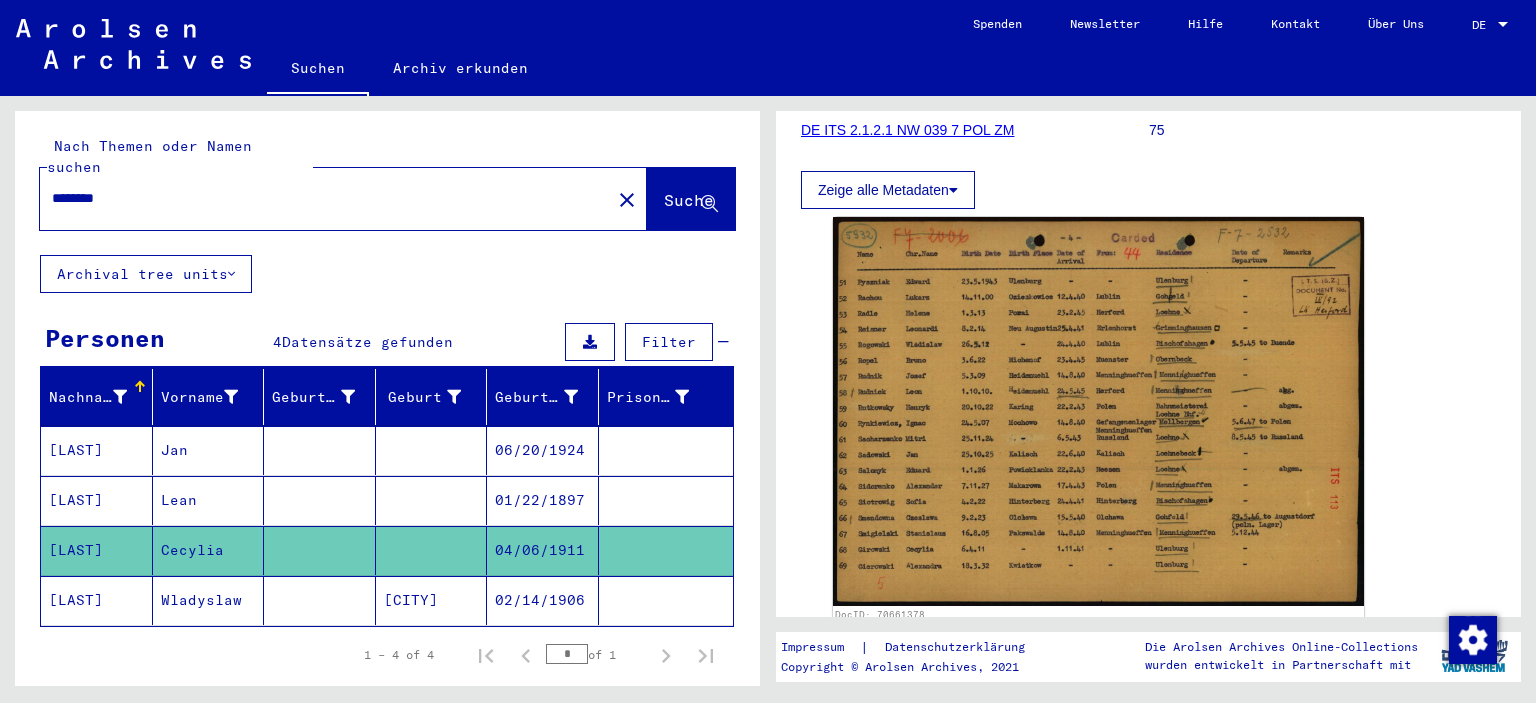 click on "Archival tree units" 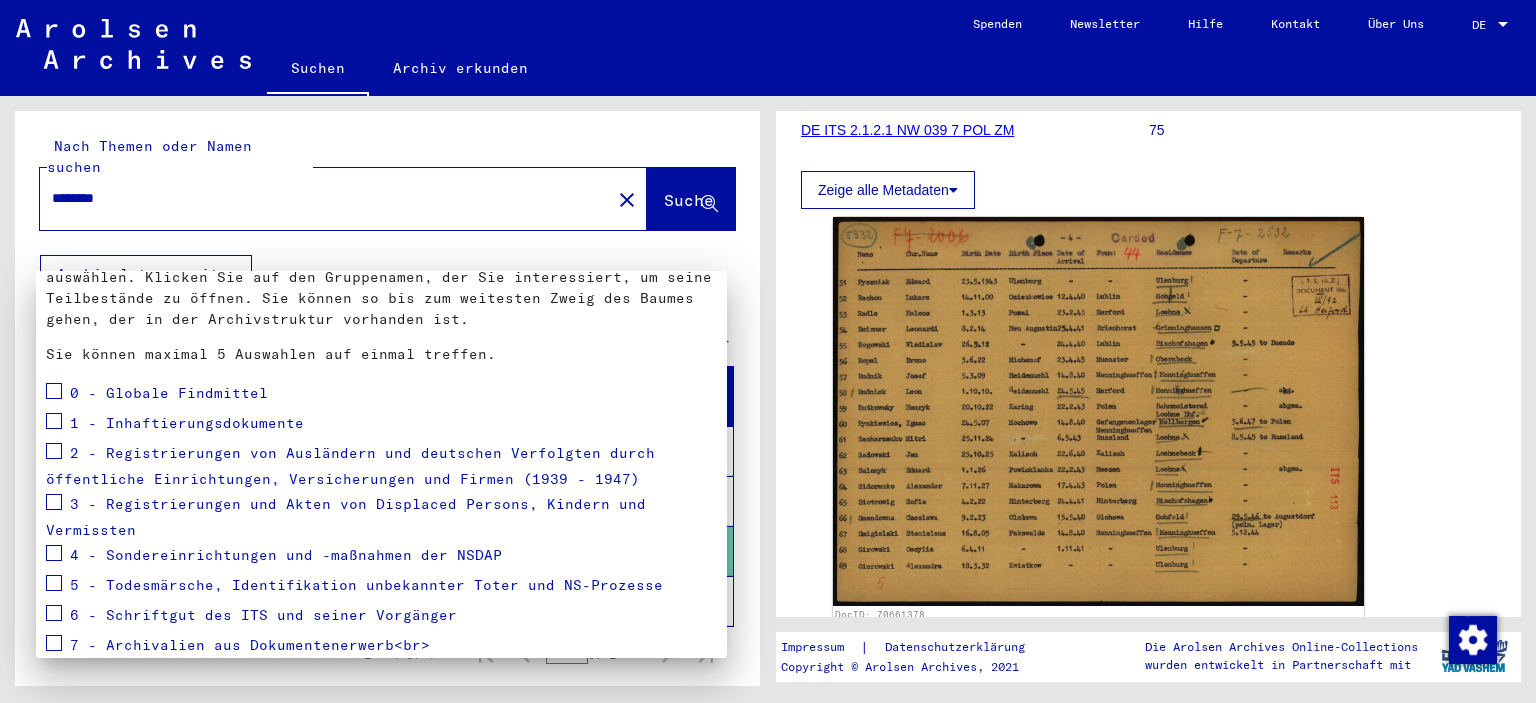 scroll, scrollTop: 0, scrollLeft: 0, axis: both 